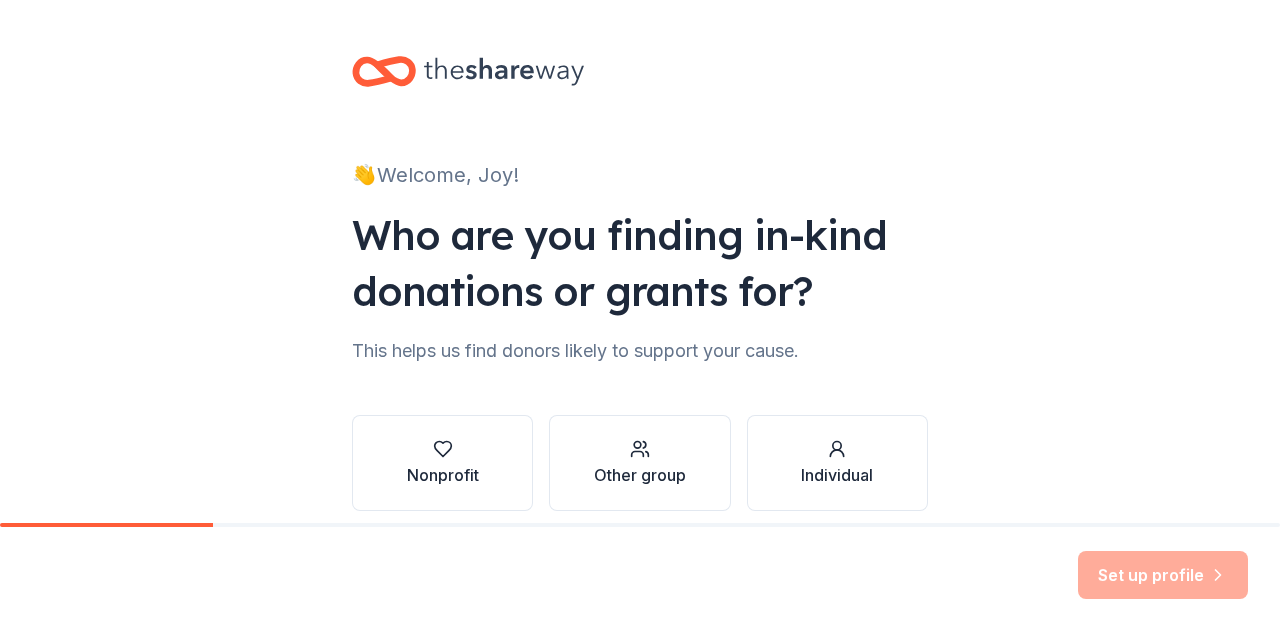 scroll, scrollTop: 0, scrollLeft: 0, axis: both 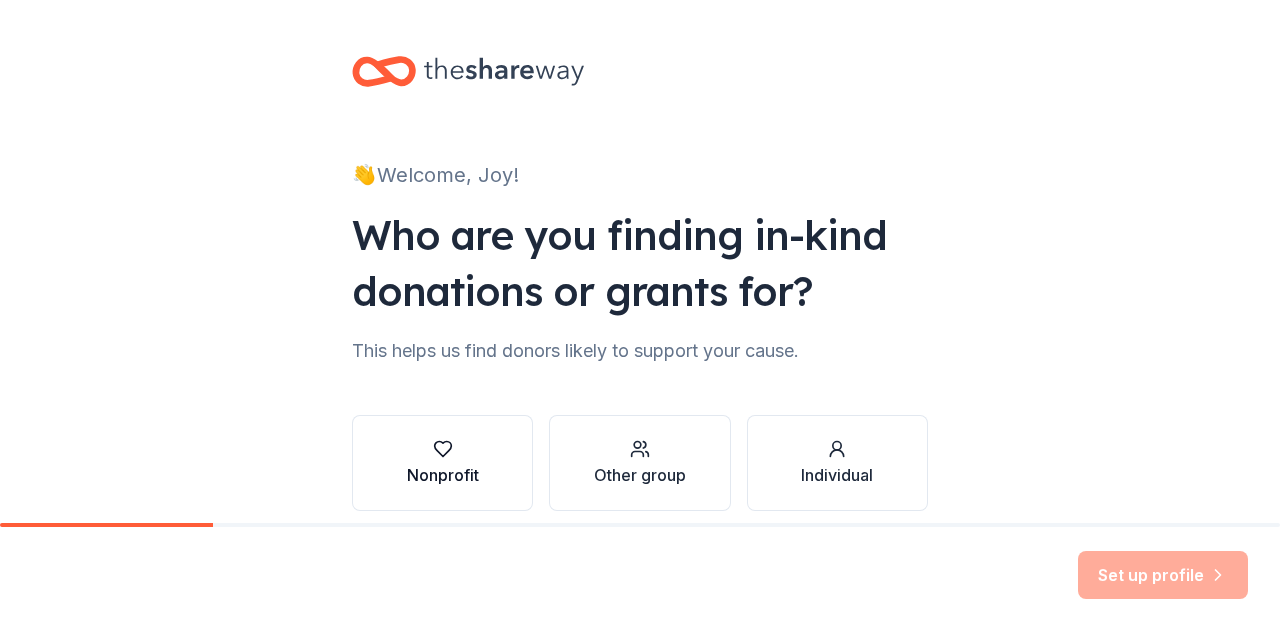 click on "Nonprofit" at bounding box center [443, 475] 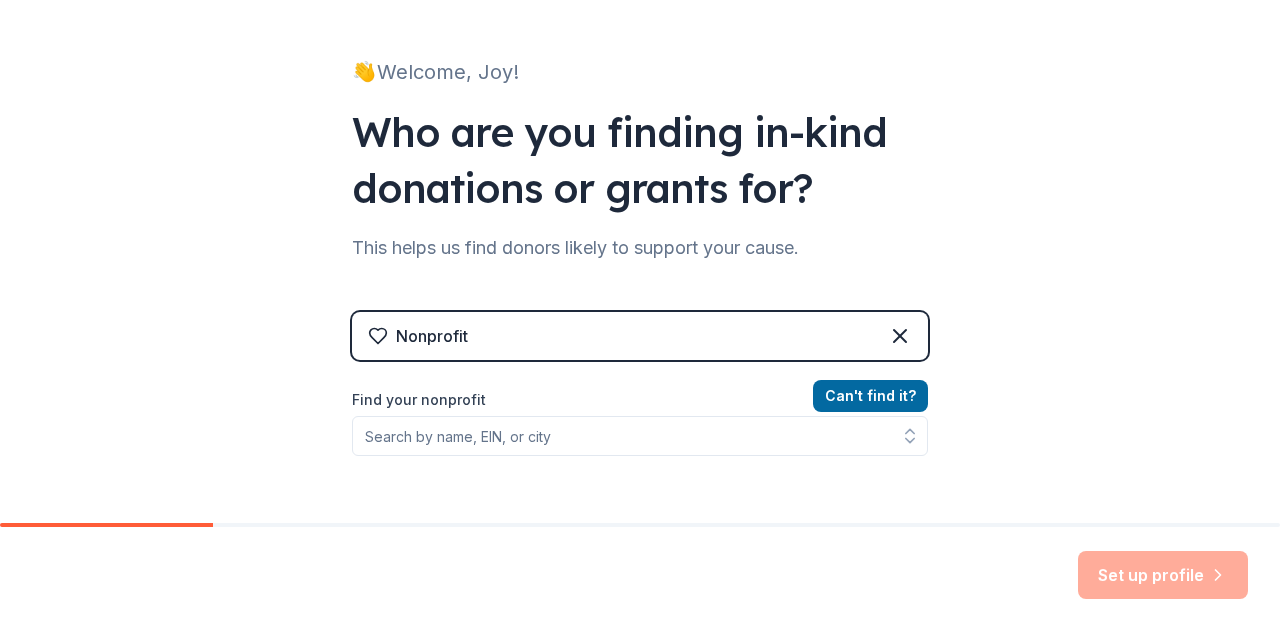 scroll, scrollTop: 200, scrollLeft: 0, axis: vertical 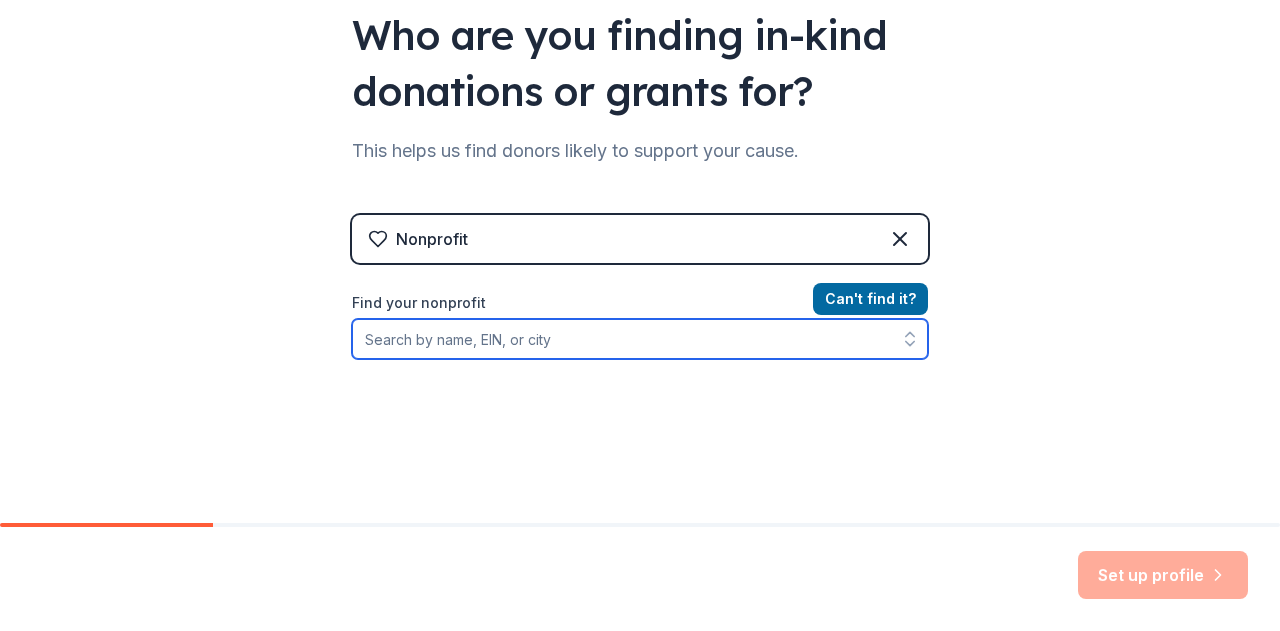click on "Find your nonprofit" at bounding box center (640, 339) 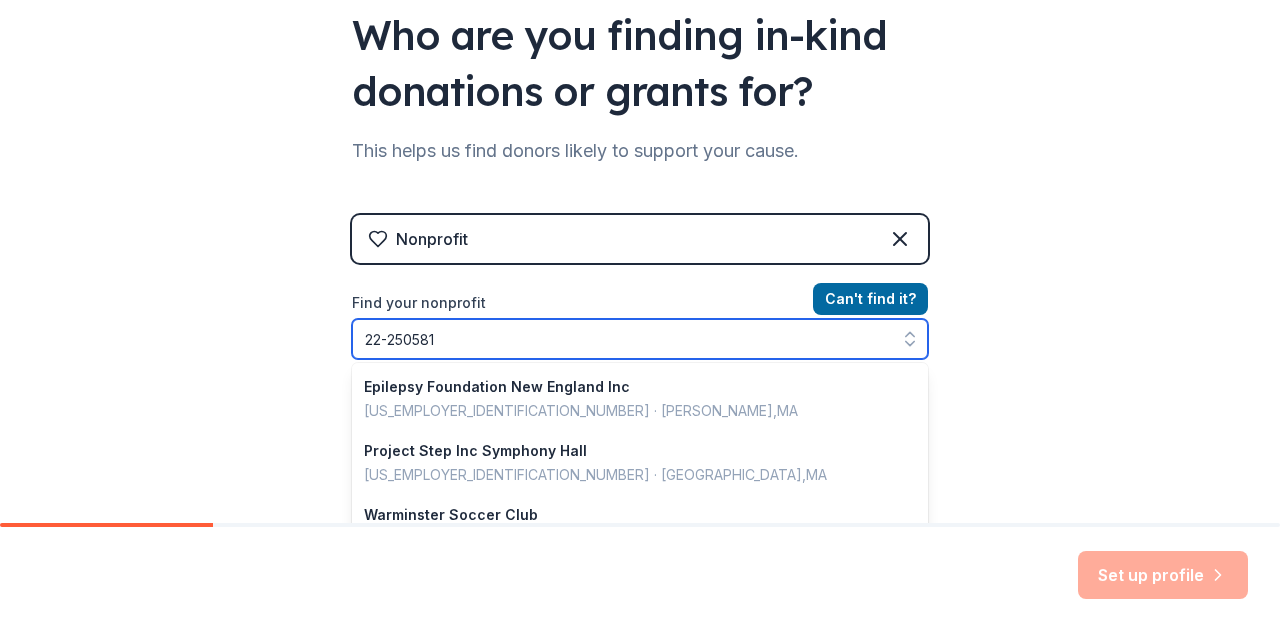 type on "[US_EMPLOYER_IDENTIFICATION_NUMBER]" 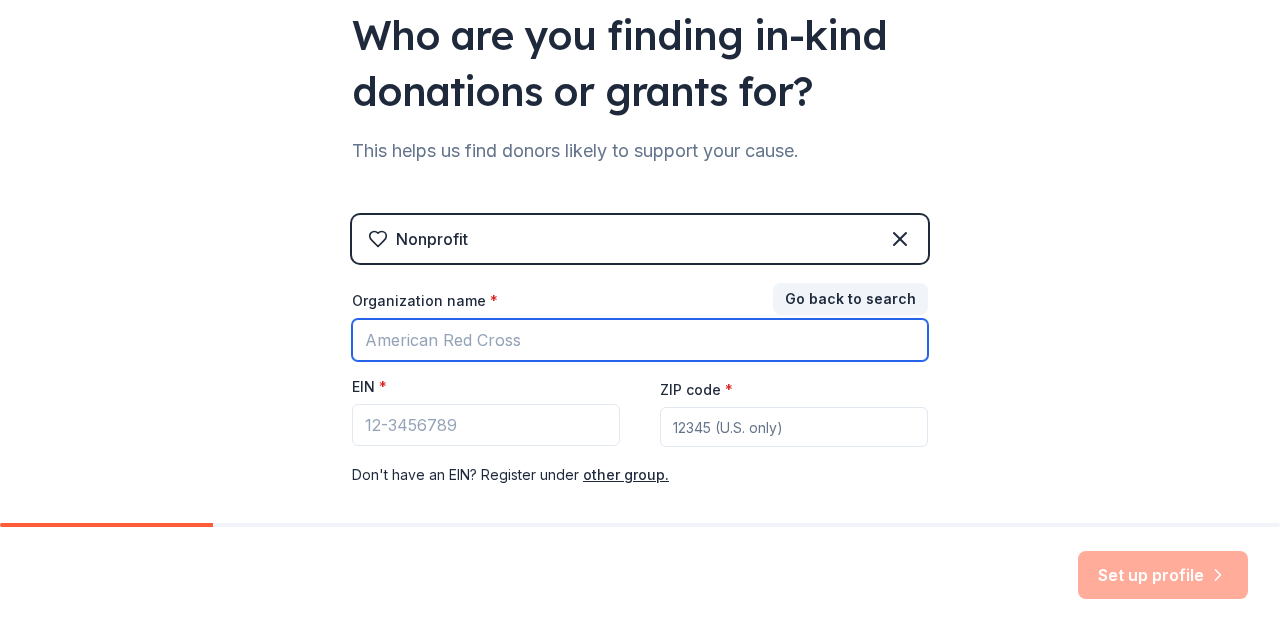 click on "Organization name *" at bounding box center [640, 340] 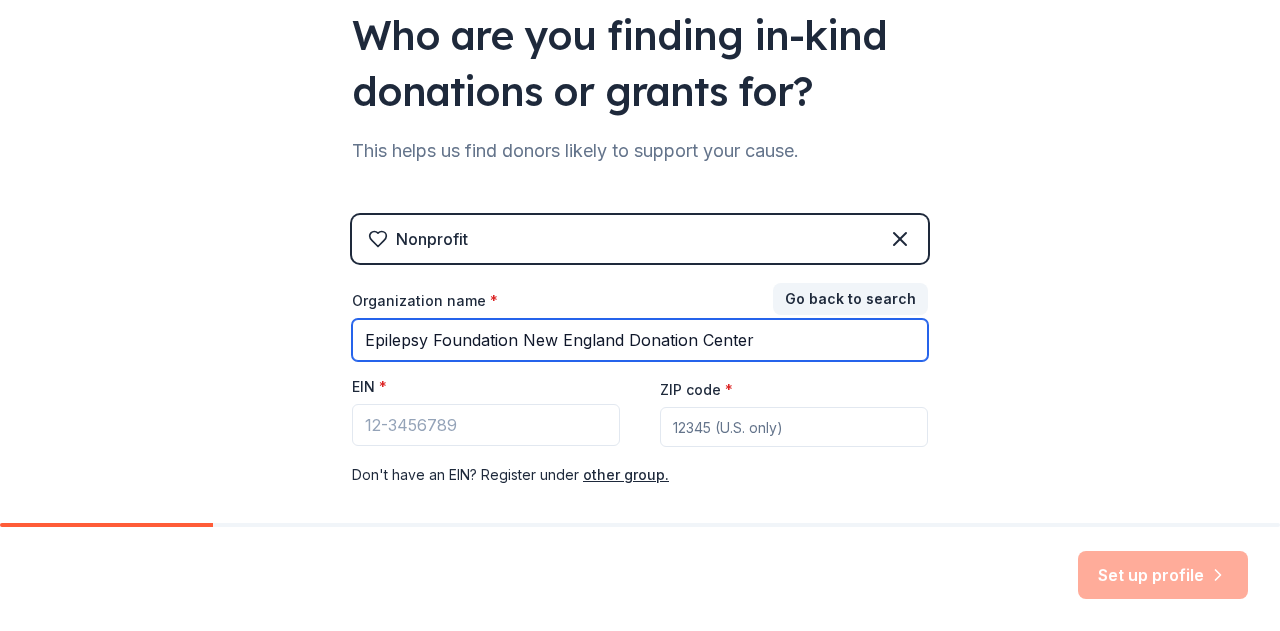 type on "Epilepsy Foundation New England Donation Center" 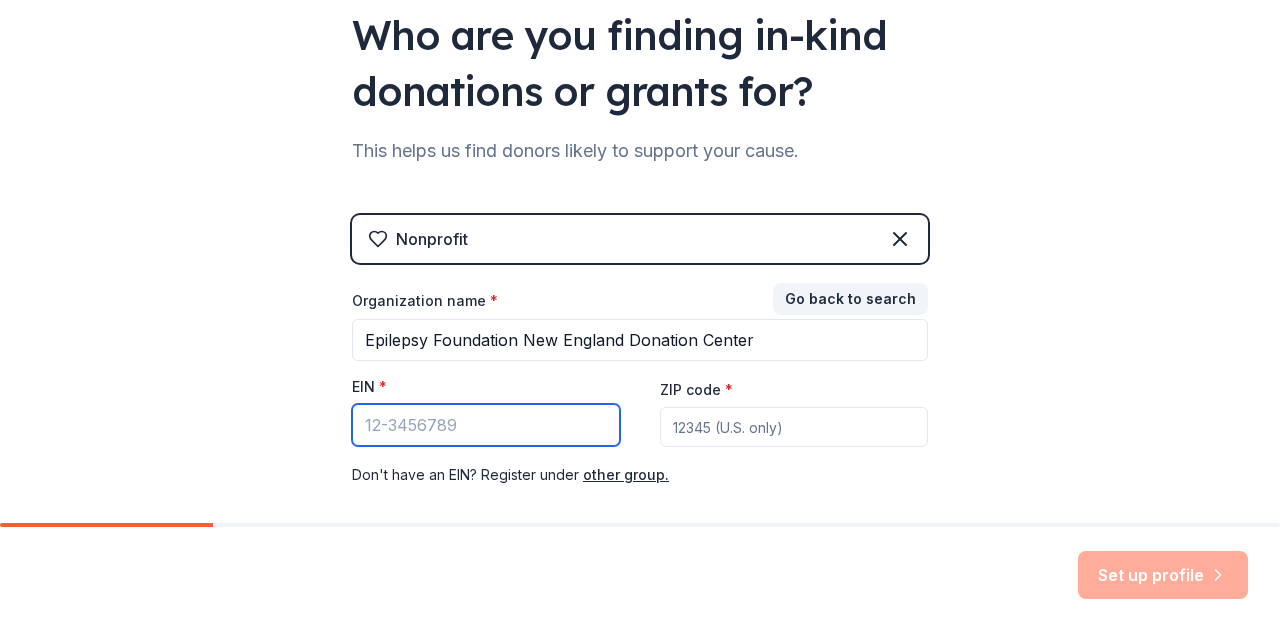 click on "EIN *" at bounding box center [486, 425] 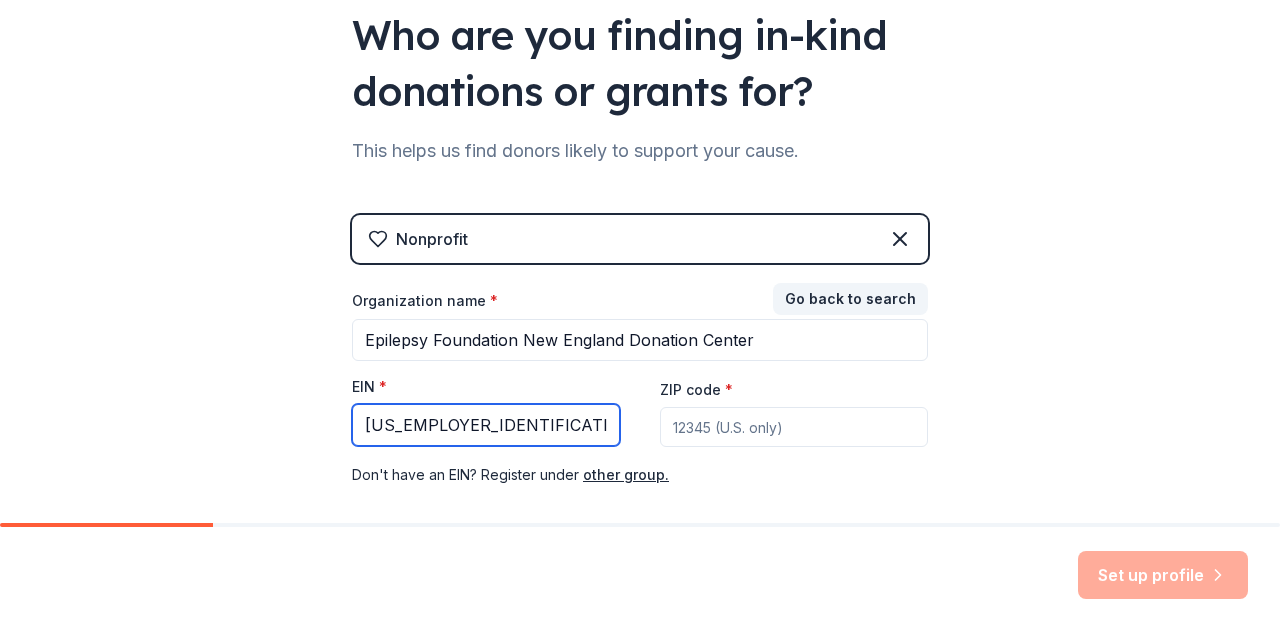 type on "[US_EMPLOYER_IDENTIFICATION_NUMBER]" 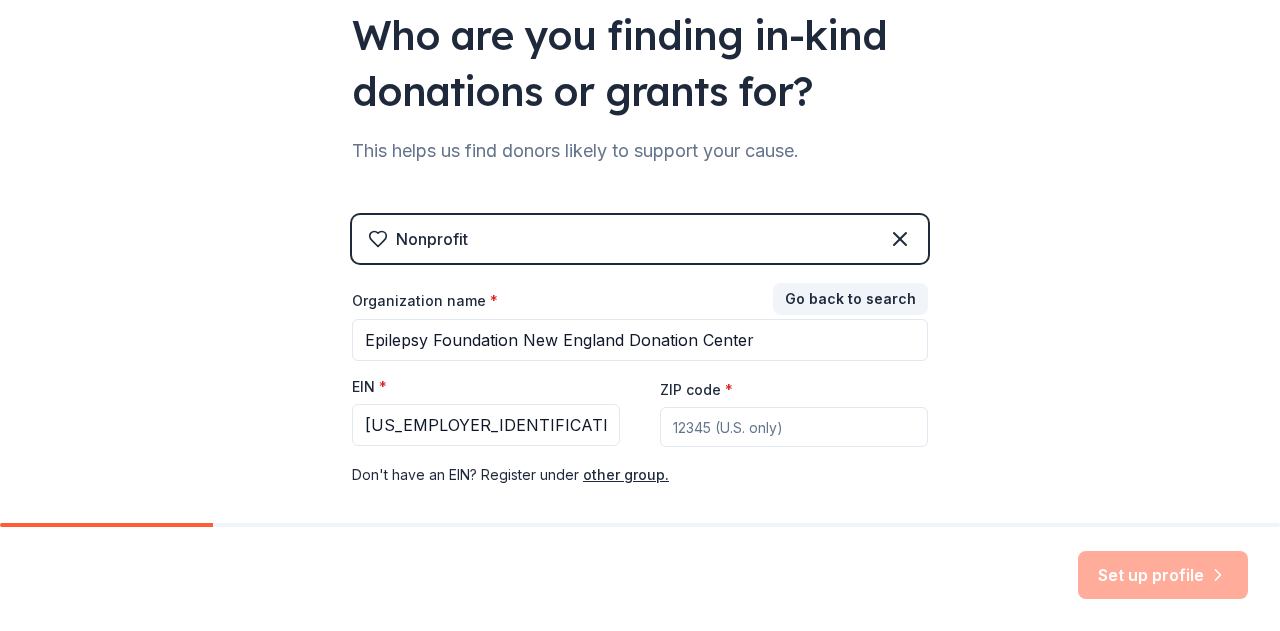 click on "ZIP code *" at bounding box center [794, 427] 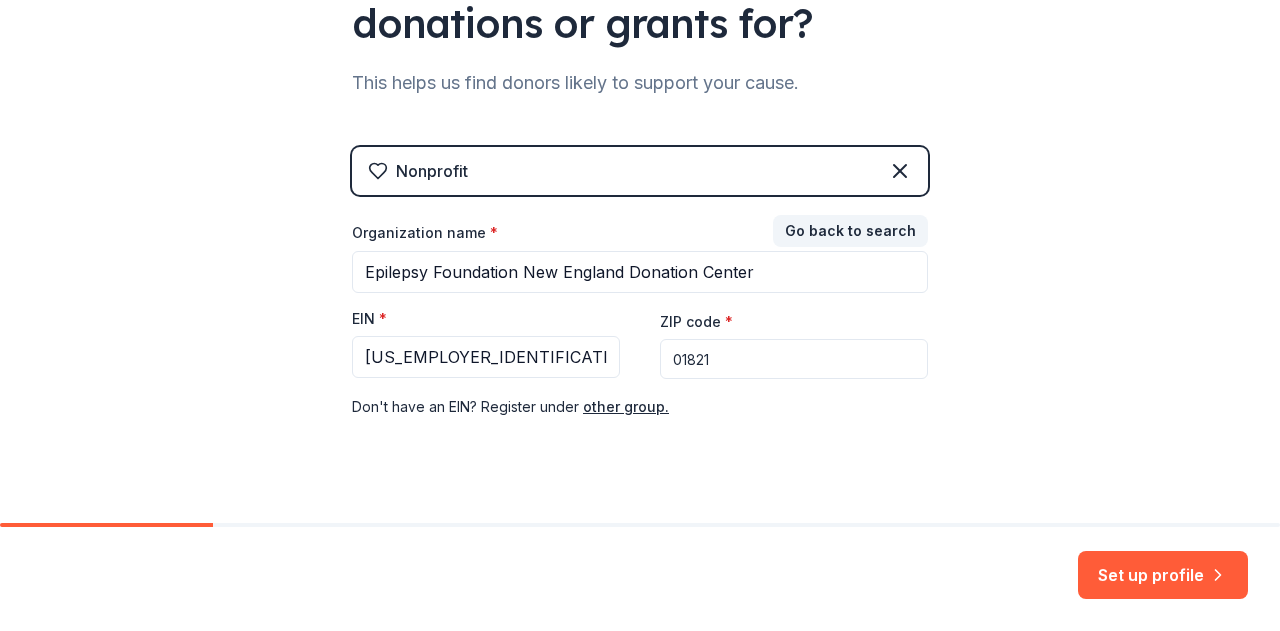 scroll, scrollTop: 298, scrollLeft: 0, axis: vertical 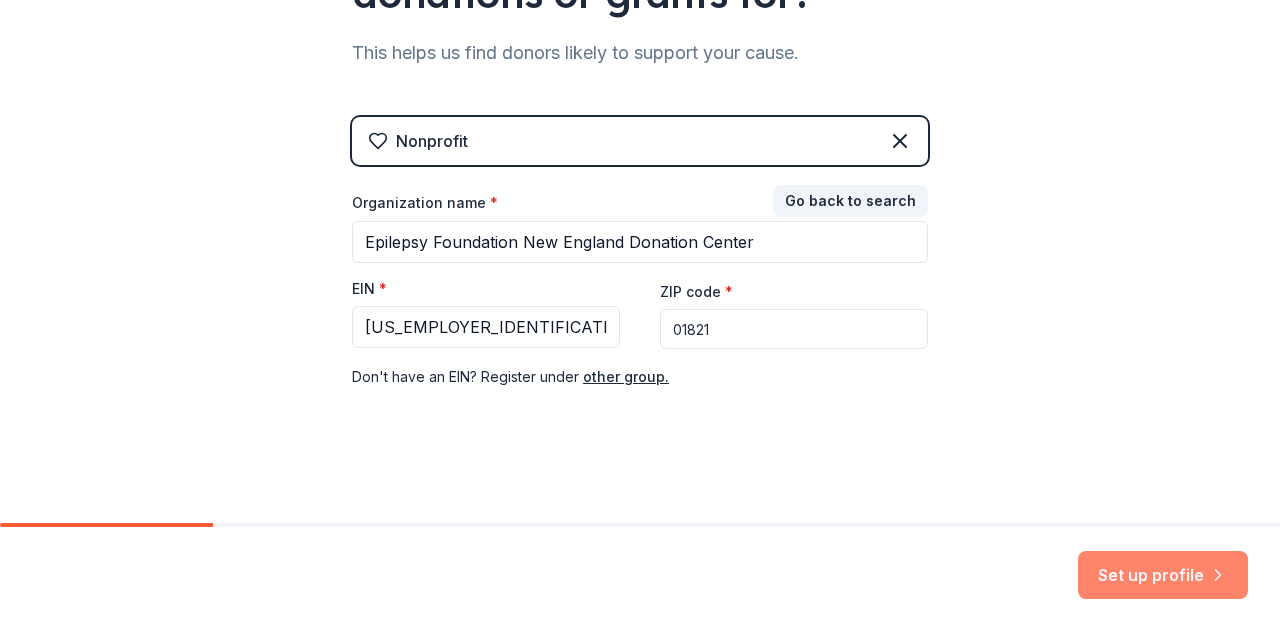 type on "01821" 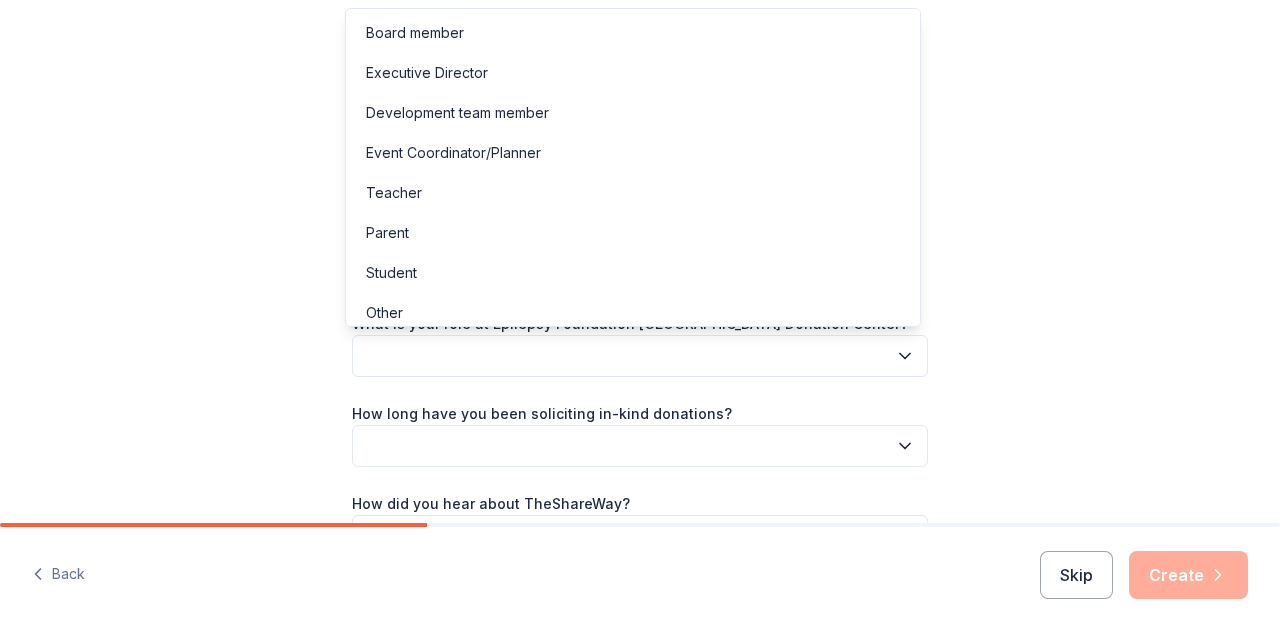 click 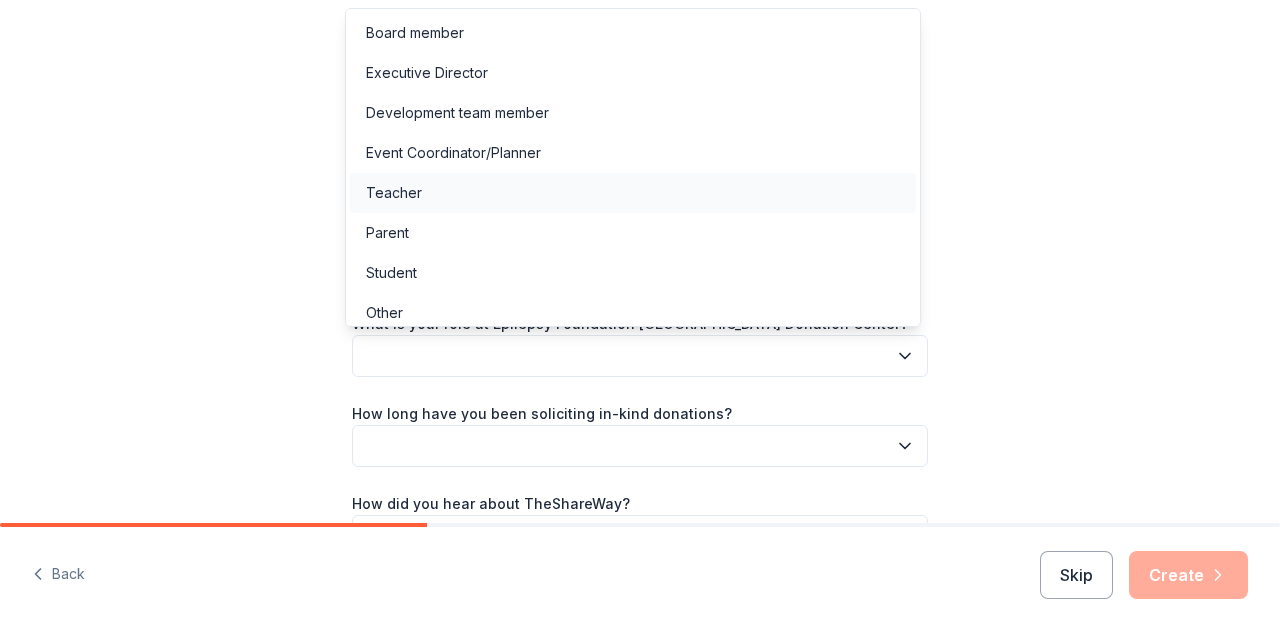 scroll, scrollTop: 10, scrollLeft: 0, axis: vertical 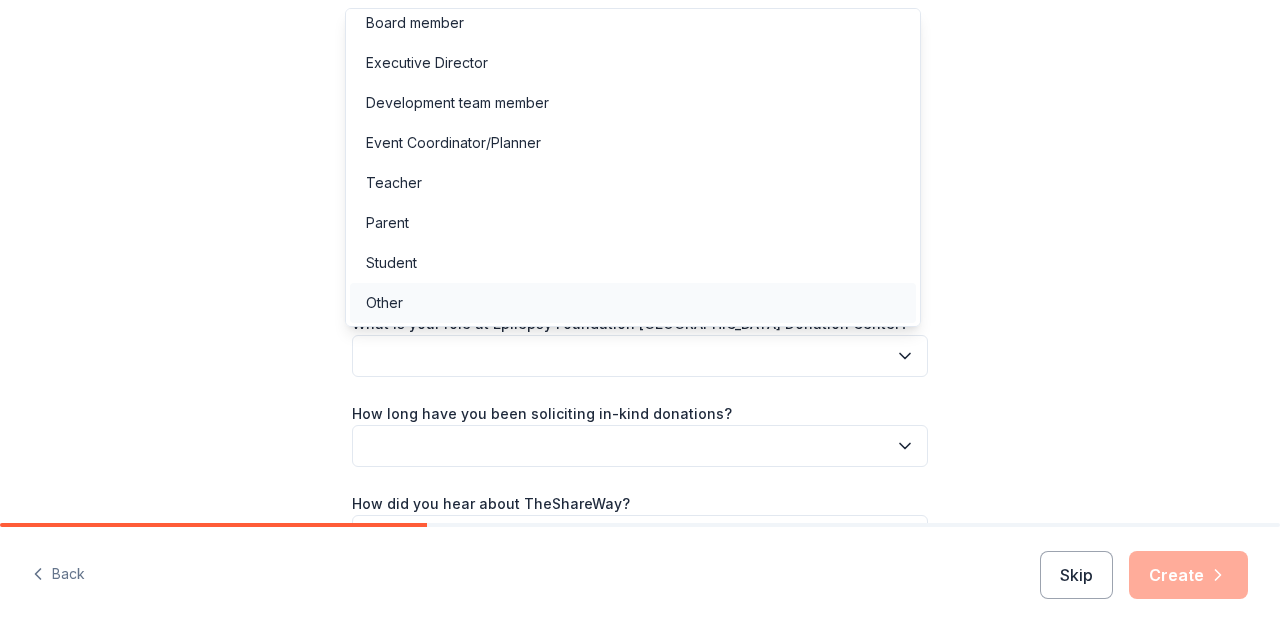 click on "Other" at bounding box center [633, 303] 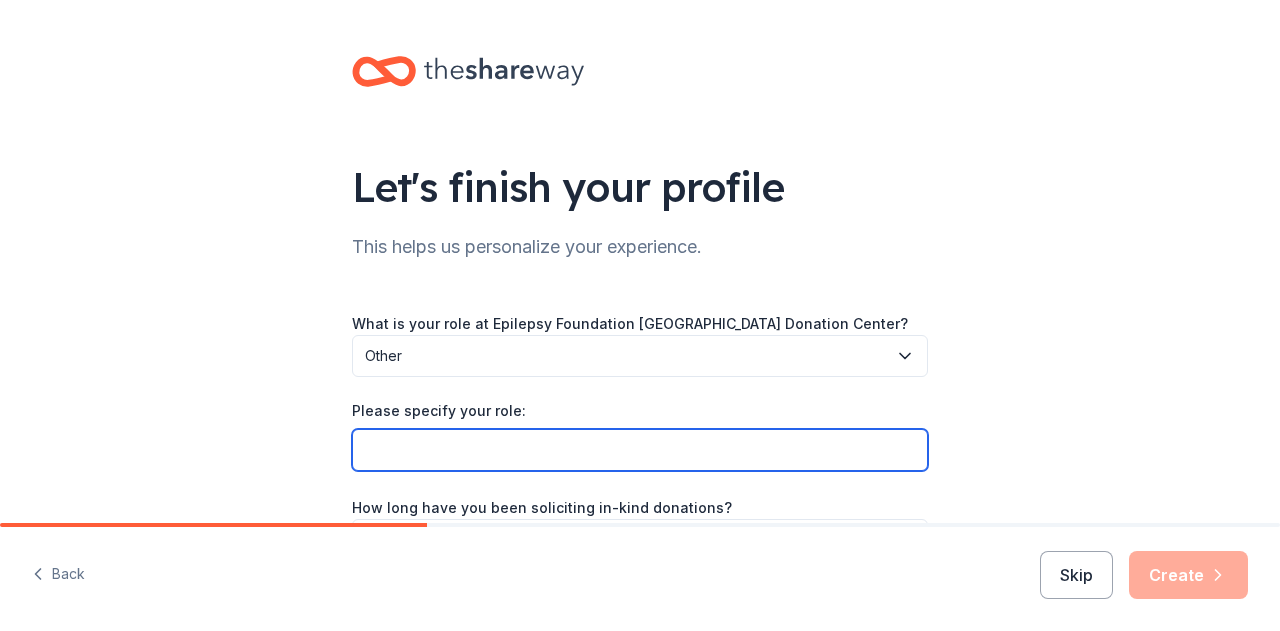 click on "Please specify your role:" at bounding box center (640, 450) 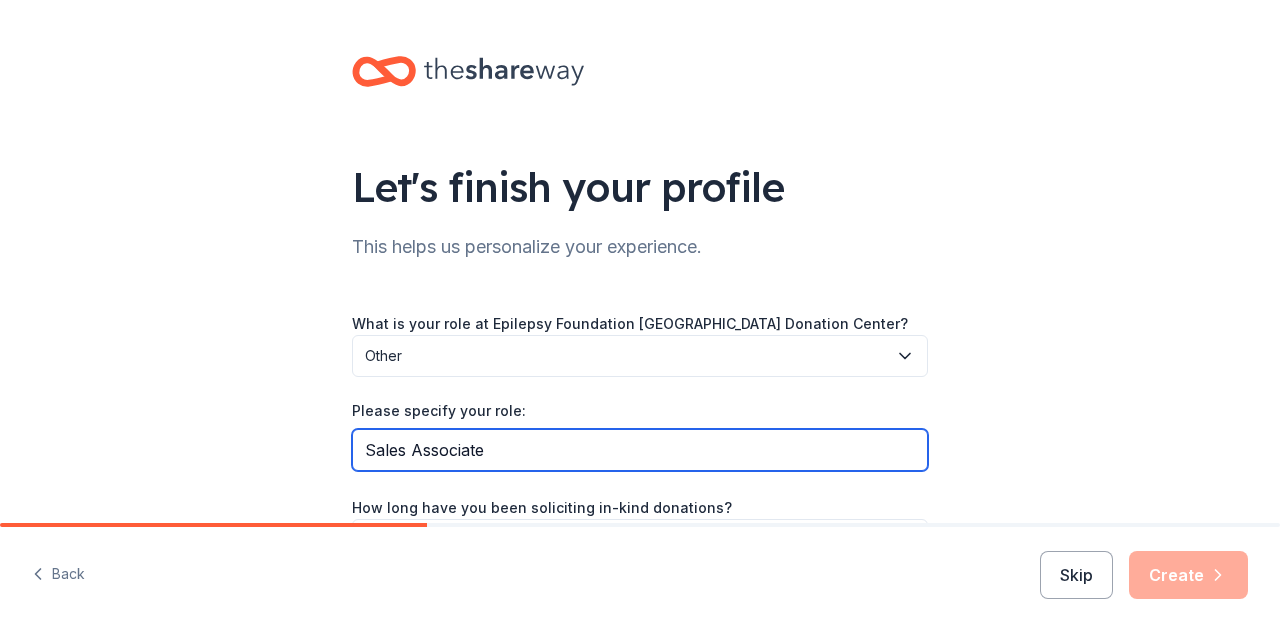 type on "Sales Associate" 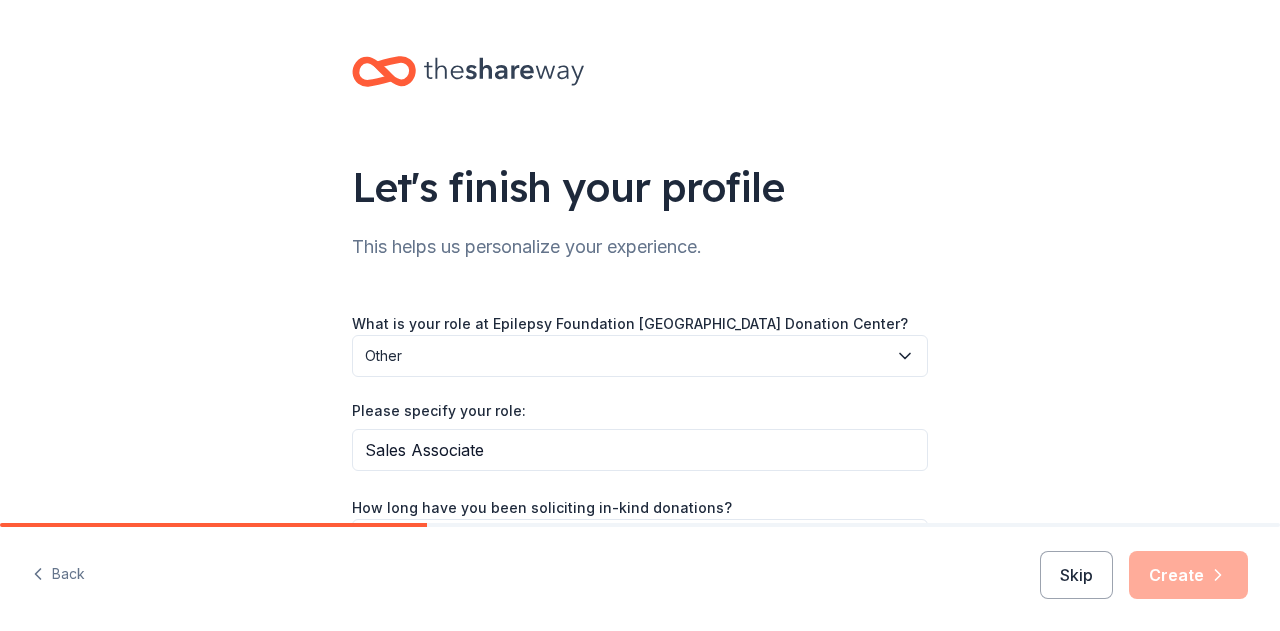 click on "How long have you been soliciting in-kind donations?" at bounding box center (542, 508) 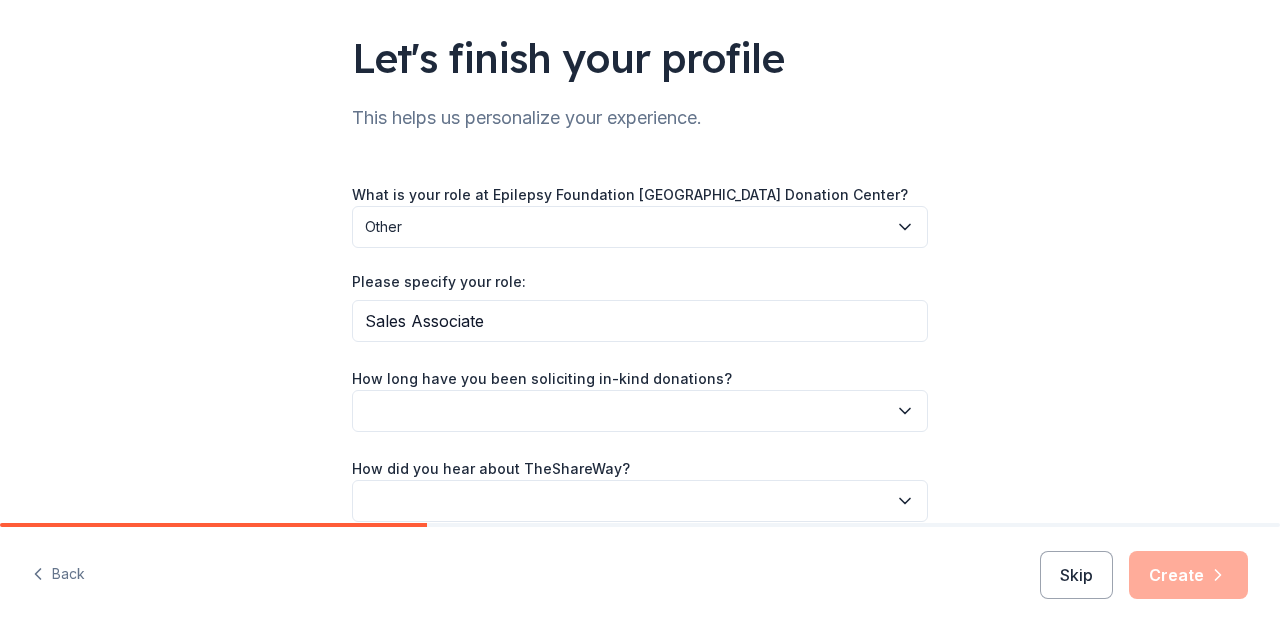 scroll, scrollTop: 222, scrollLeft: 0, axis: vertical 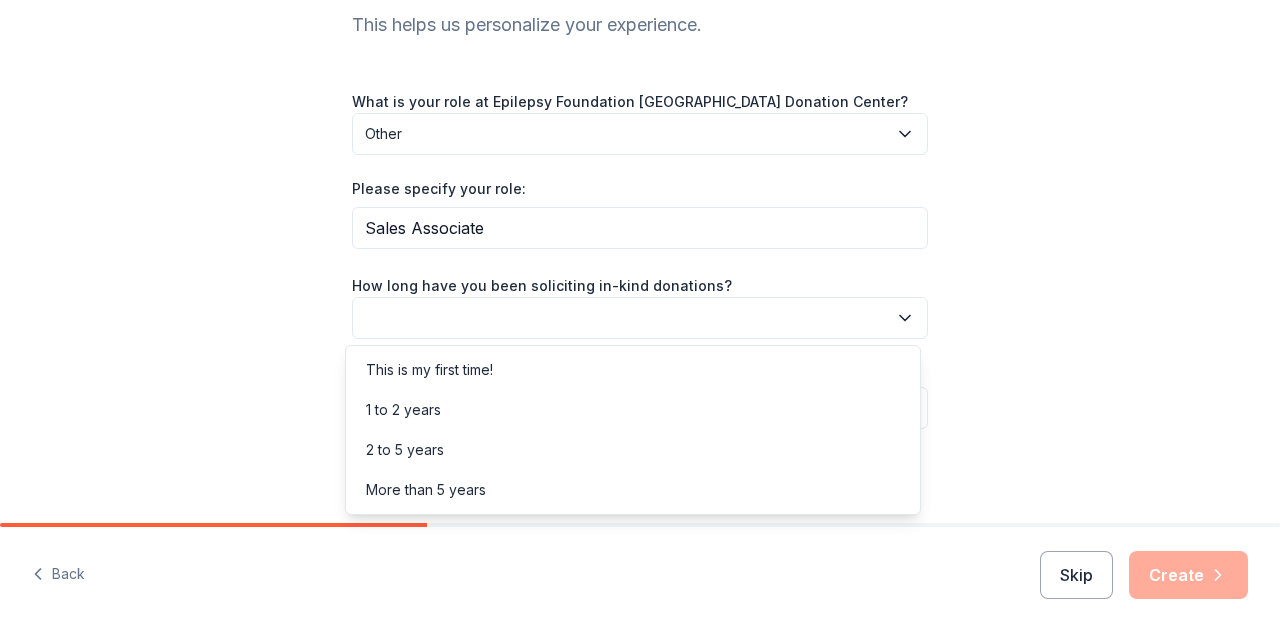 click at bounding box center [640, 318] 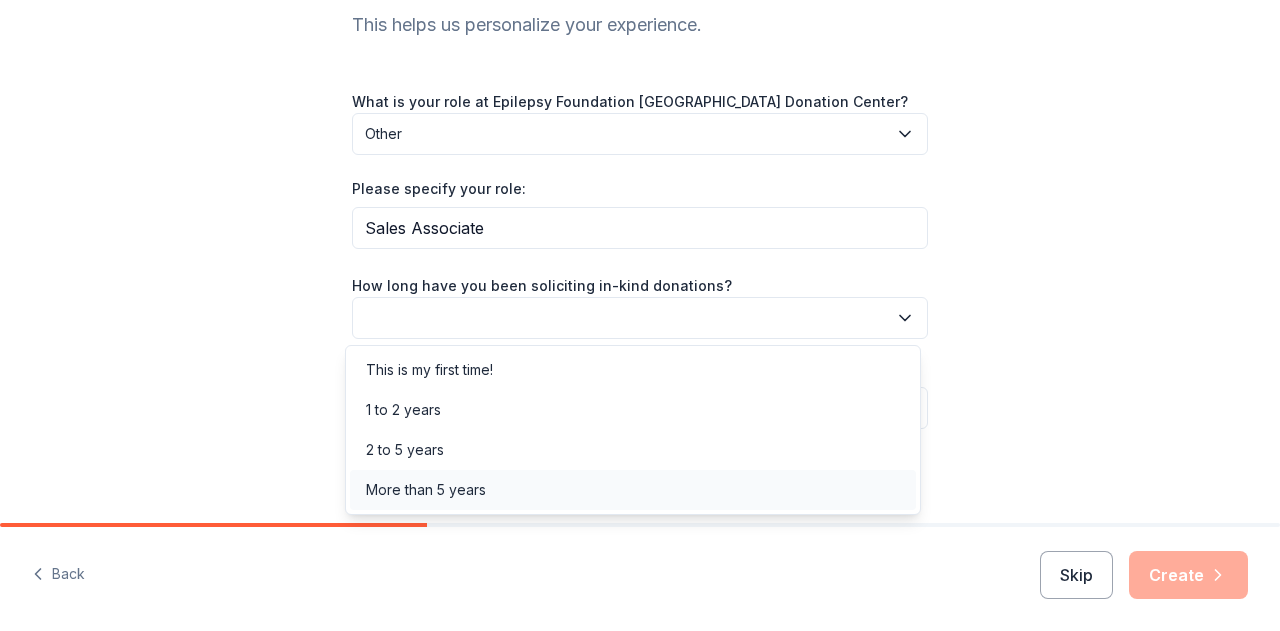 click on "More than 5 years" at bounding box center [426, 490] 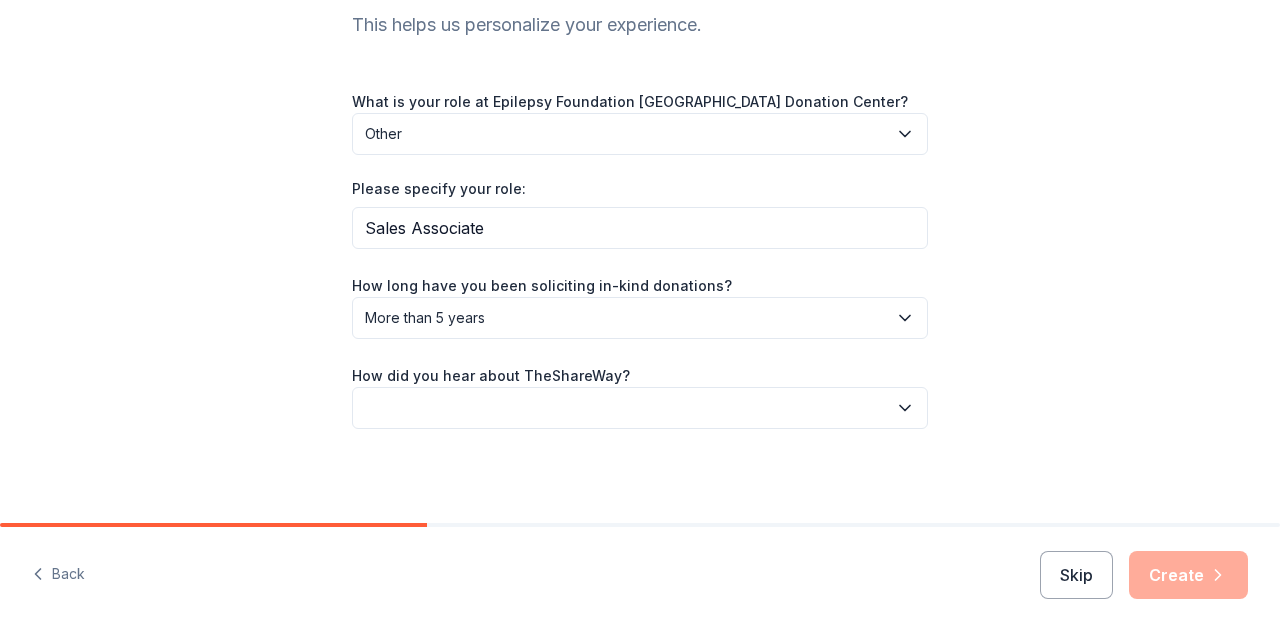 click 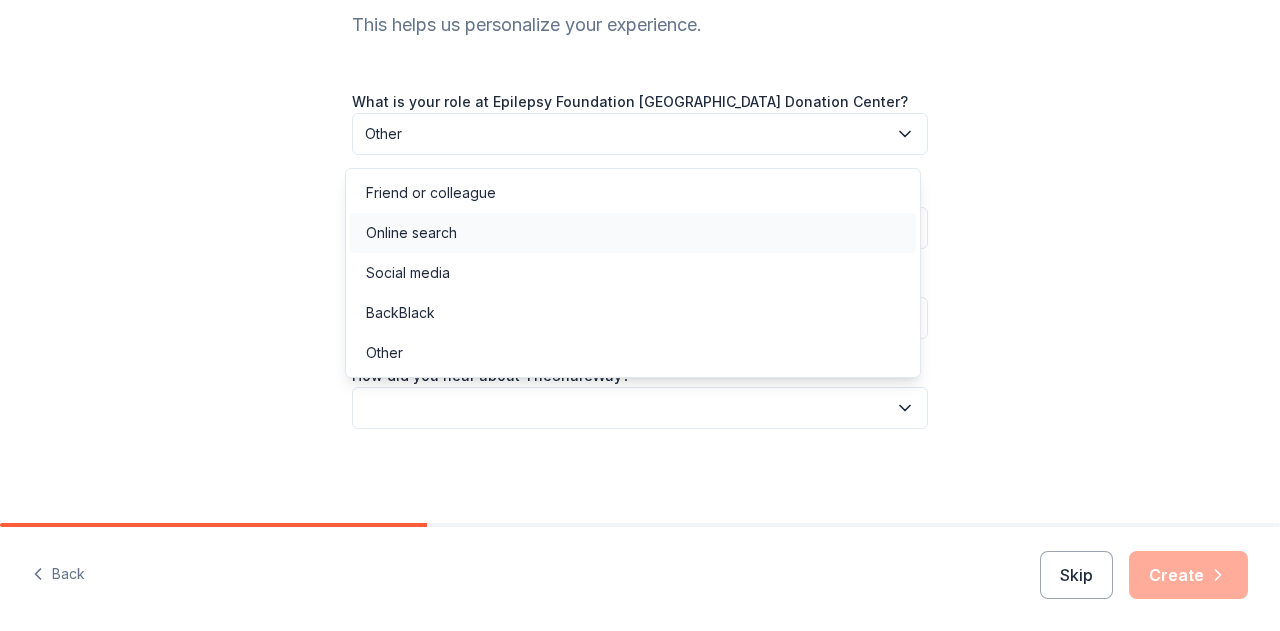 click on "Online search" at bounding box center (411, 233) 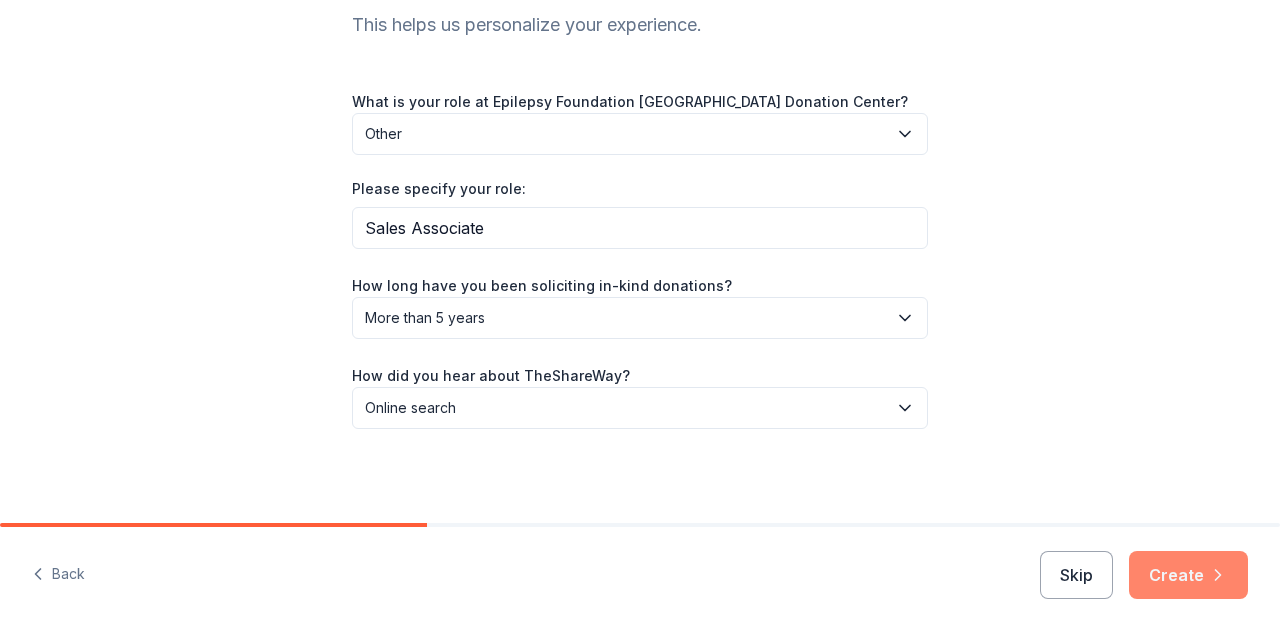 click on "Create" at bounding box center [1188, 575] 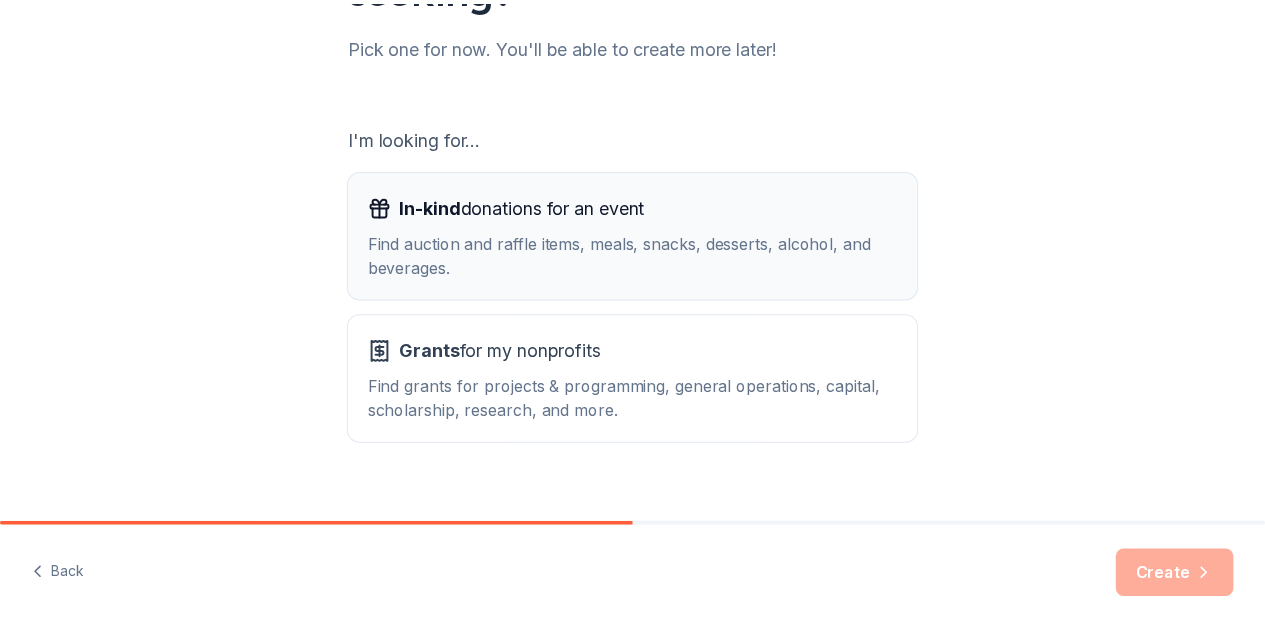 scroll, scrollTop: 284, scrollLeft: 0, axis: vertical 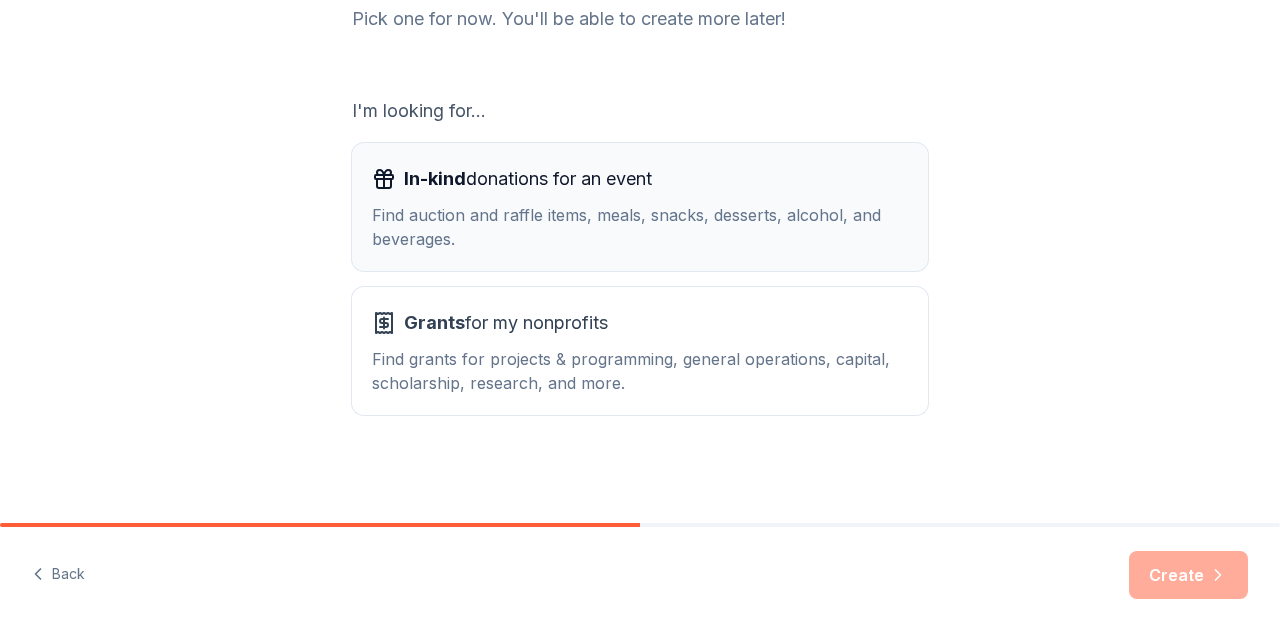 click on "Find auction and raffle items, meals, snacks, desserts, alcohol, and beverages." at bounding box center (640, 227) 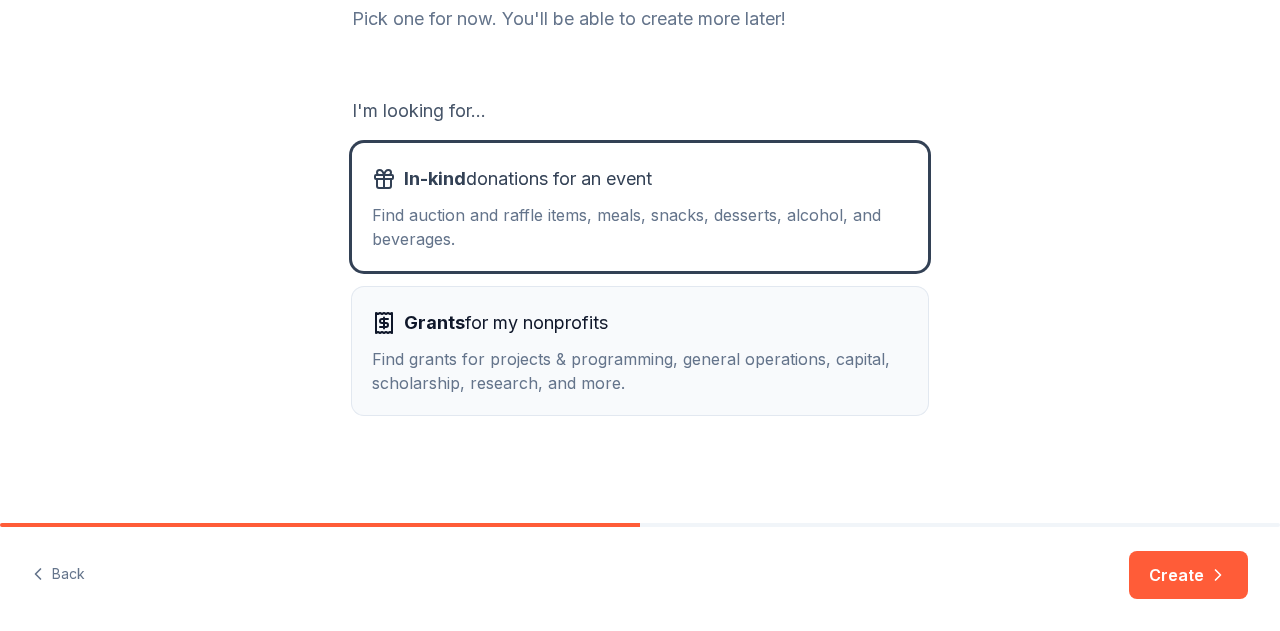 click on "Grants  for my nonprofits" at bounding box center [640, 323] 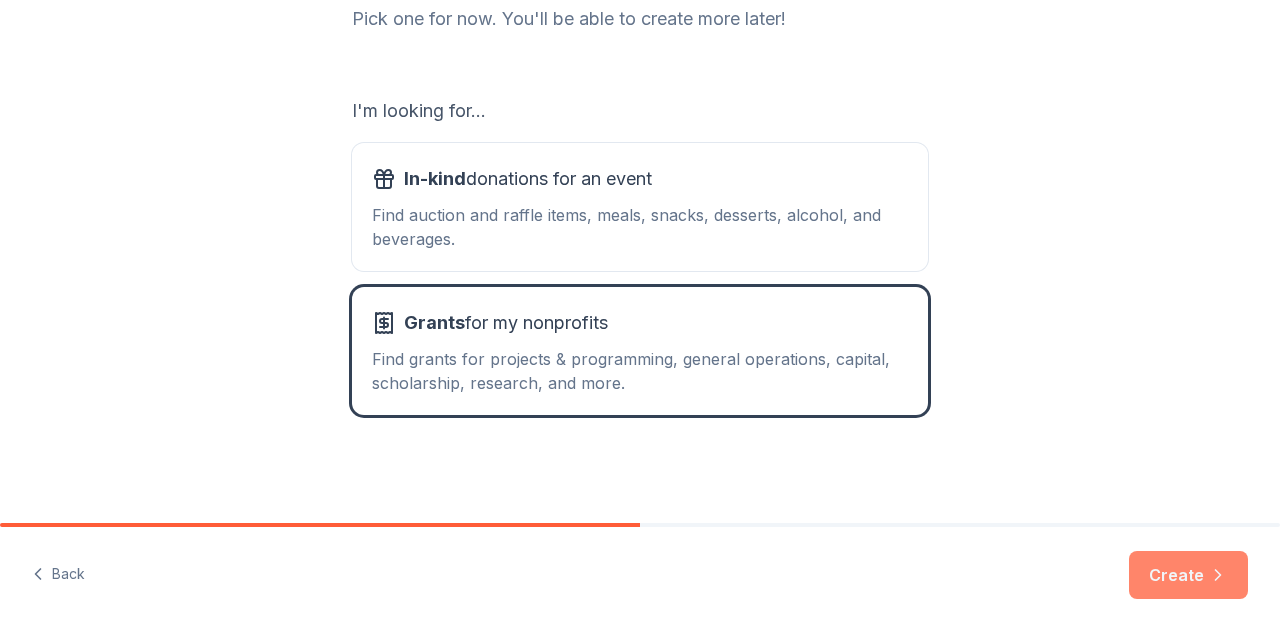 click on "Create" at bounding box center [1188, 575] 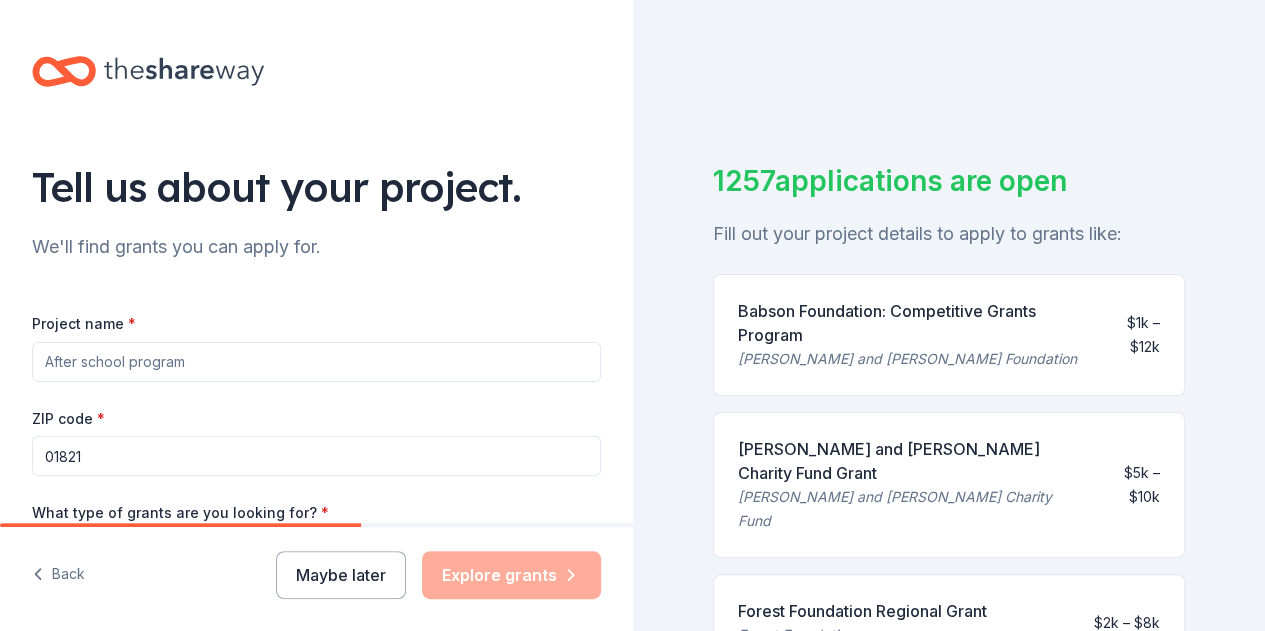 scroll, scrollTop: 200, scrollLeft: 0, axis: vertical 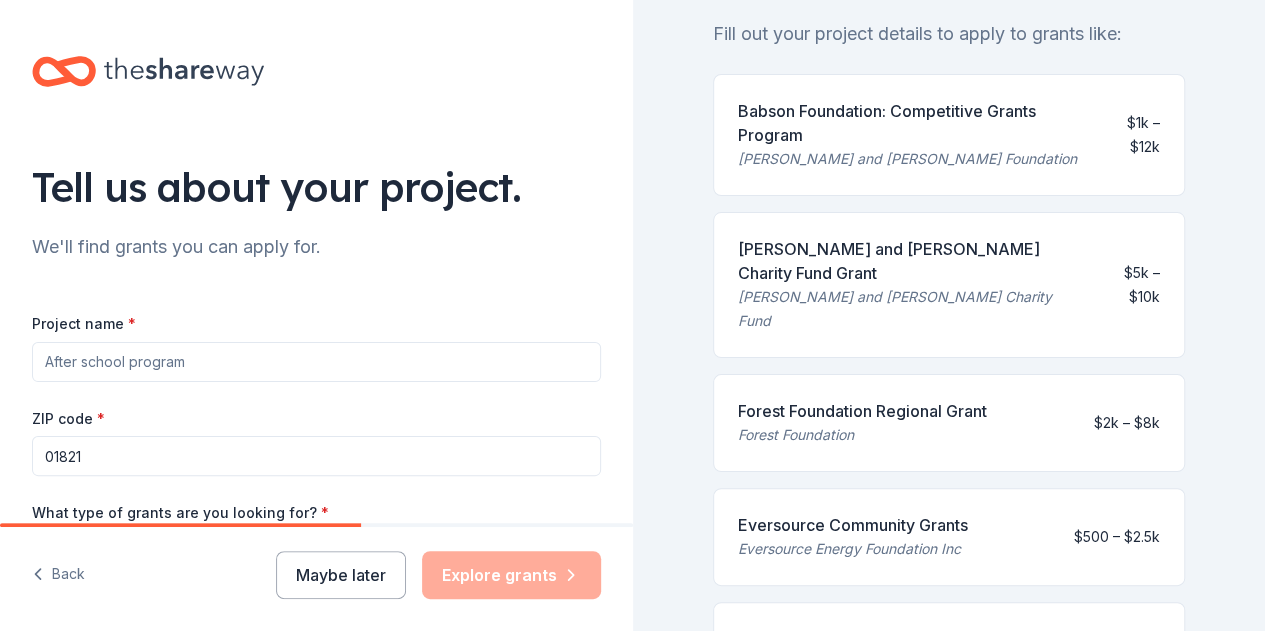 click on "Project name *" at bounding box center [316, 362] 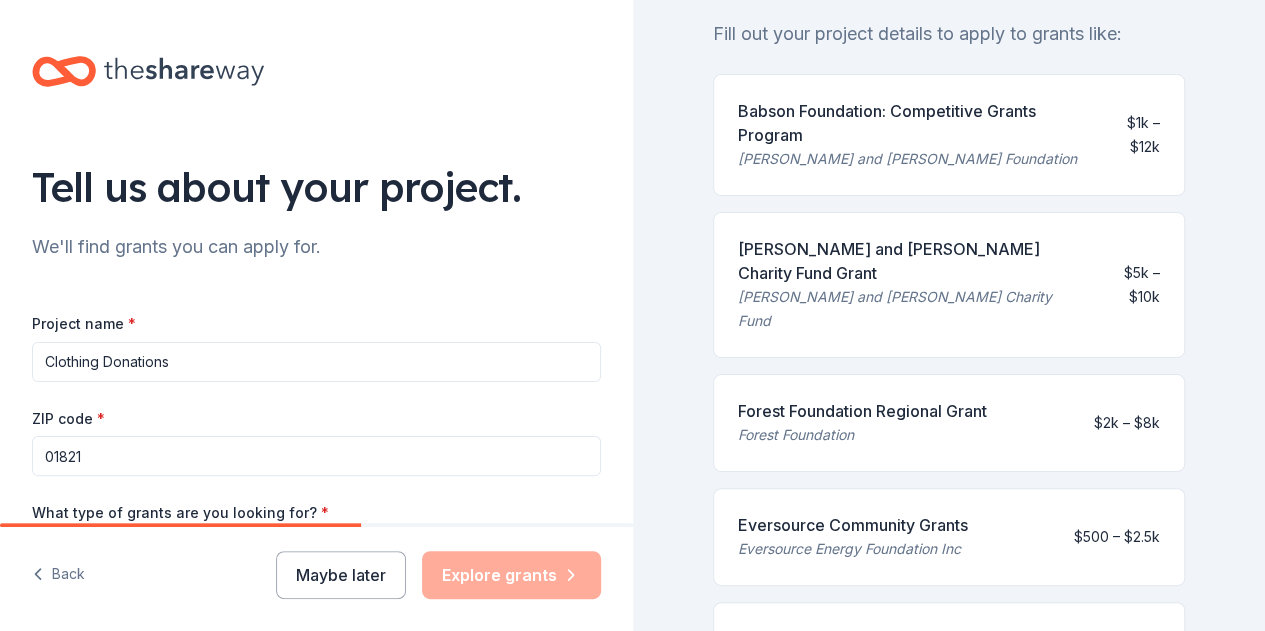 type on "Clothing Donations" 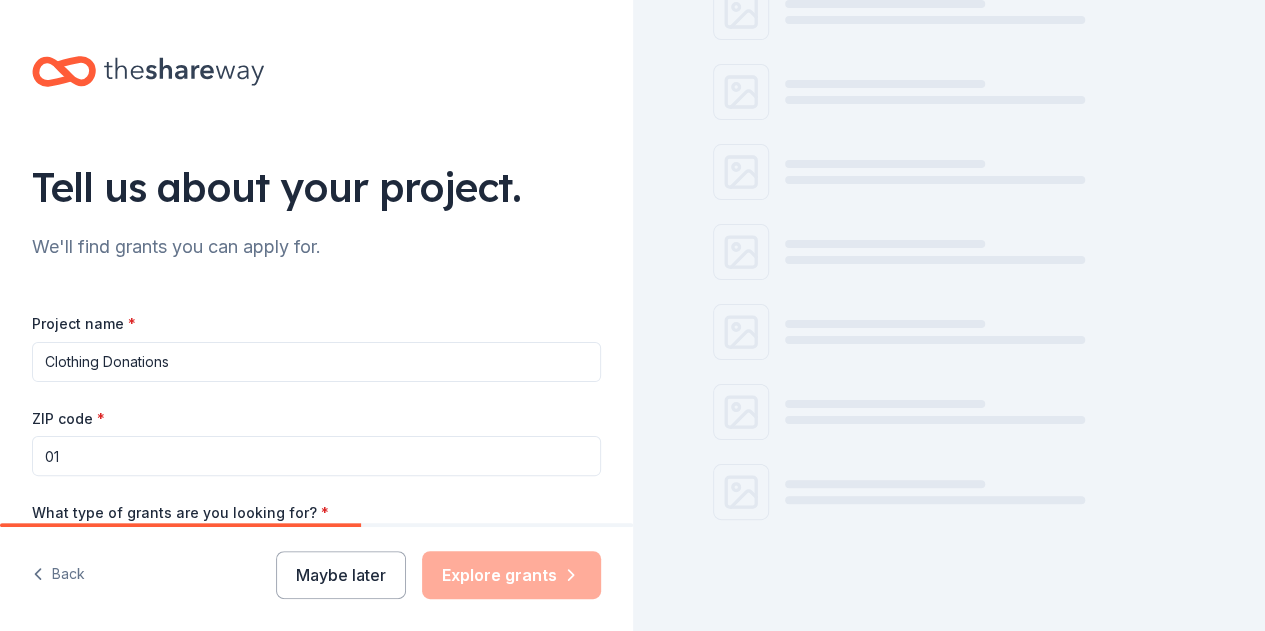 type on "0" 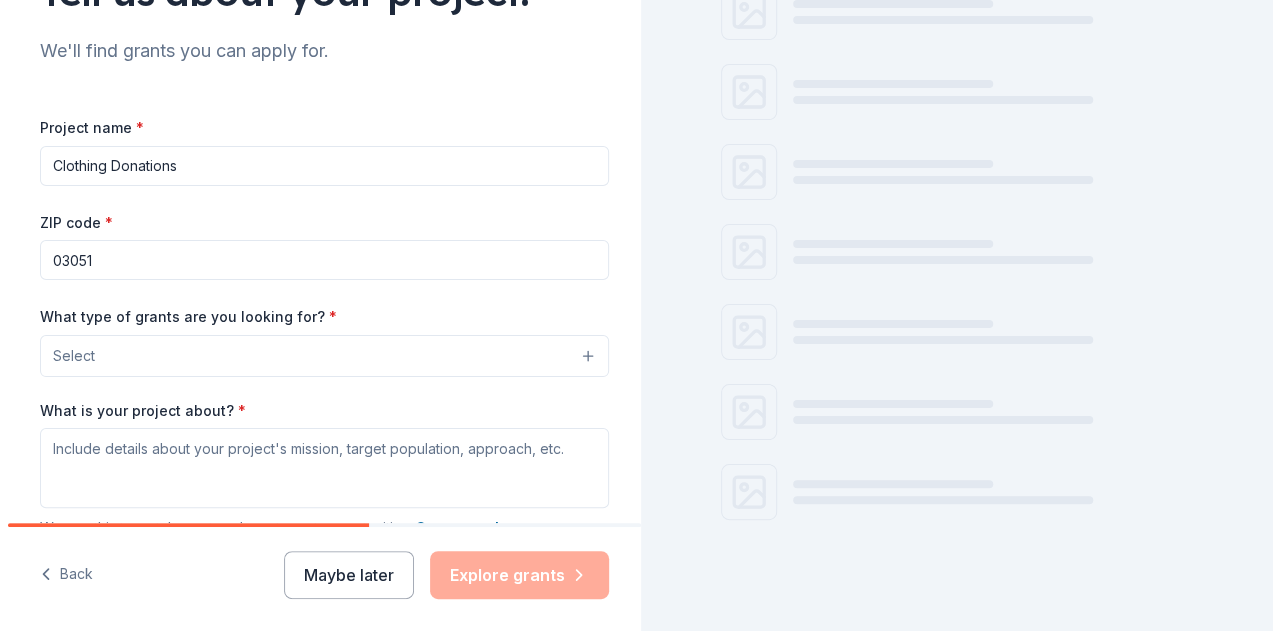 scroll, scrollTop: 200, scrollLeft: 0, axis: vertical 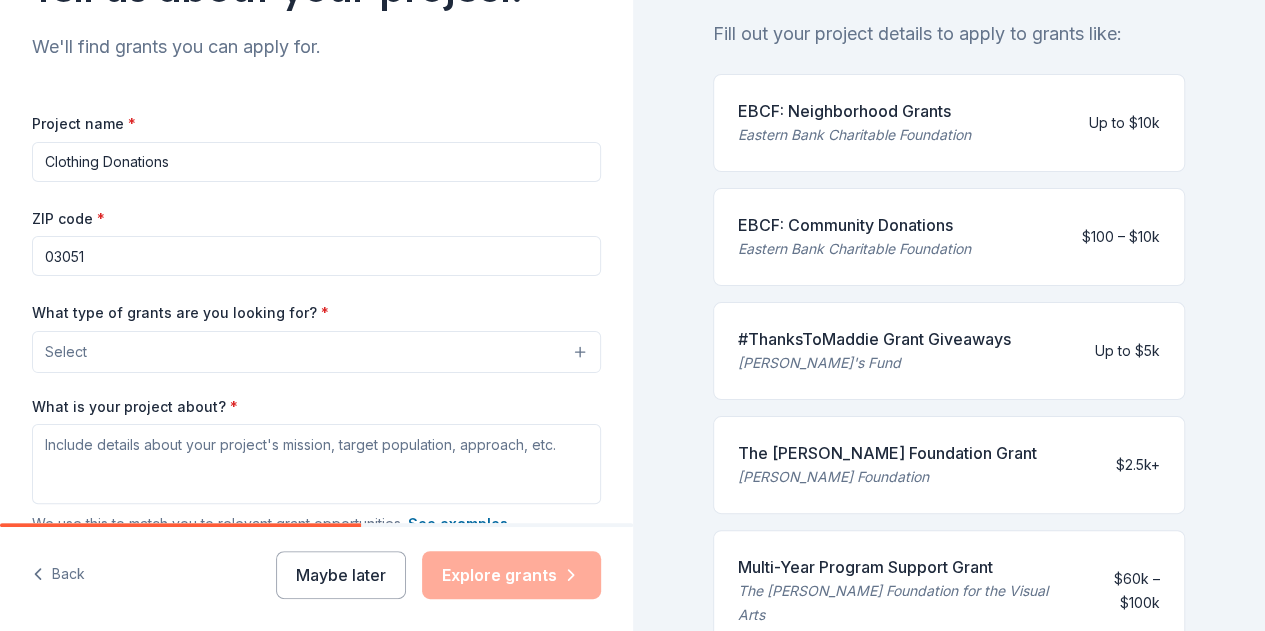 type on "03051" 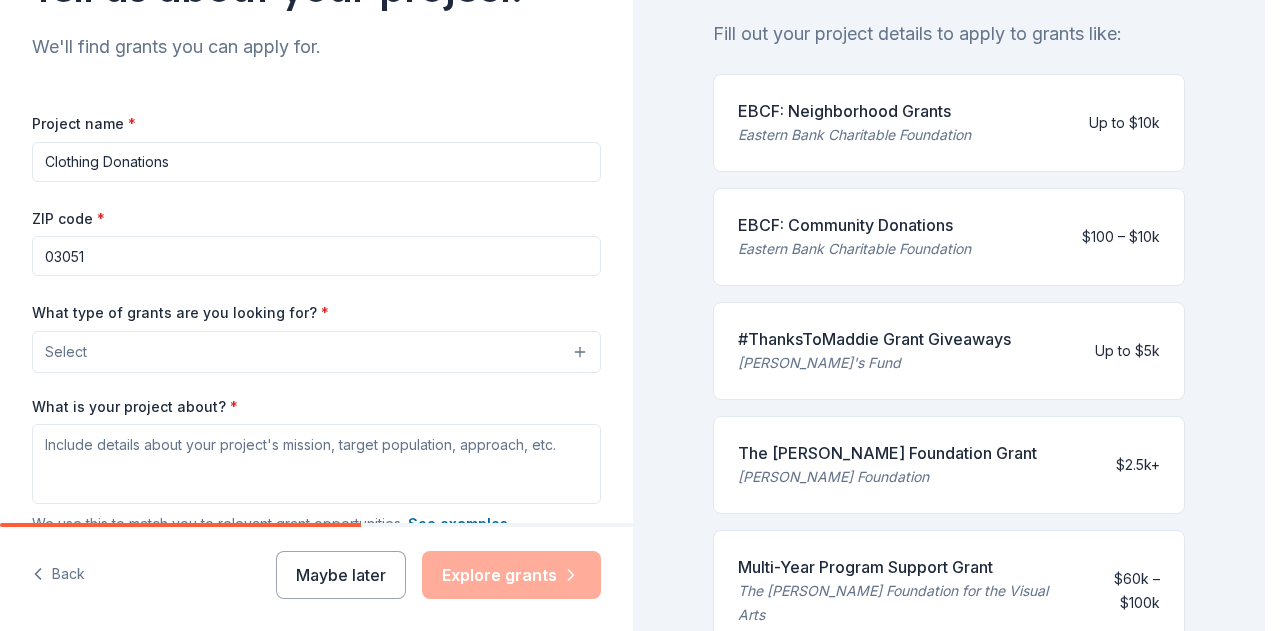 click on "Select" at bounding box center (316, 352) 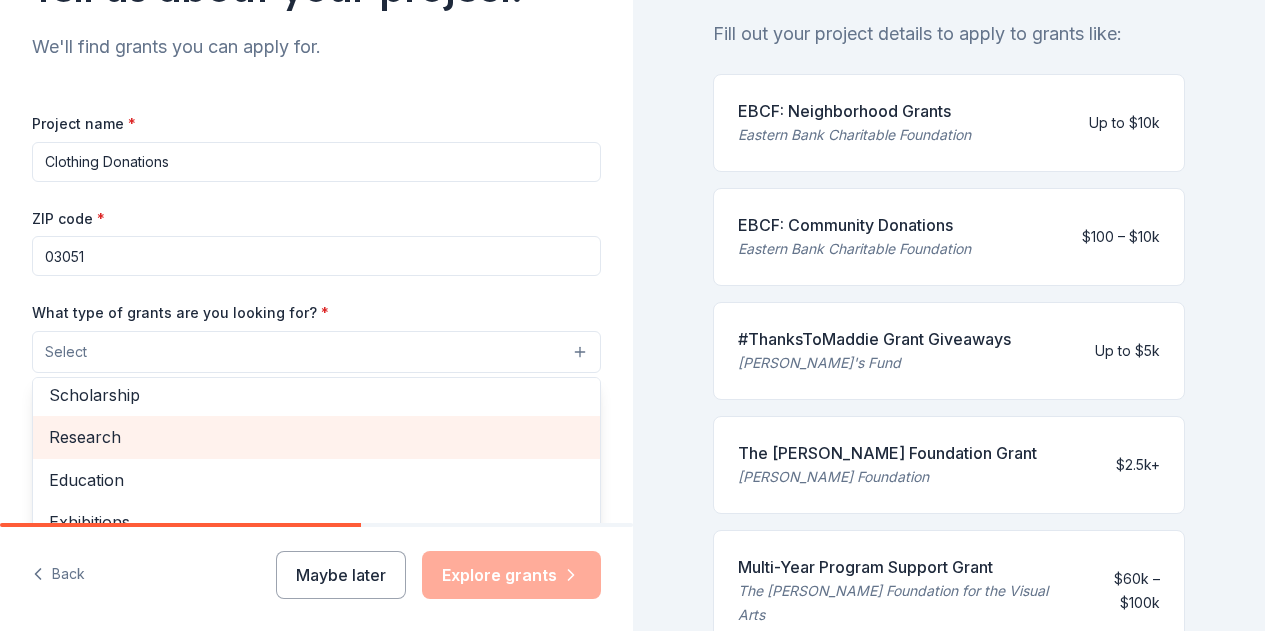 scroll, scrollTop: 235, scrollLeft: 0, axis: vertical 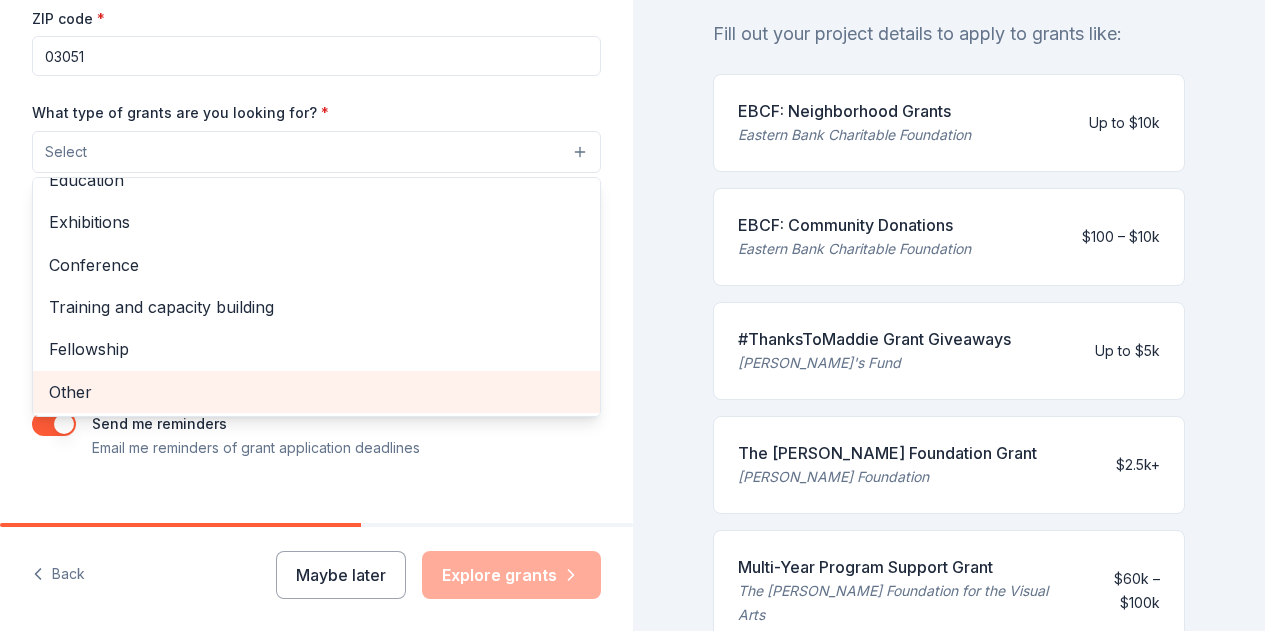 click on "Other" at bounding box center (316, 392) 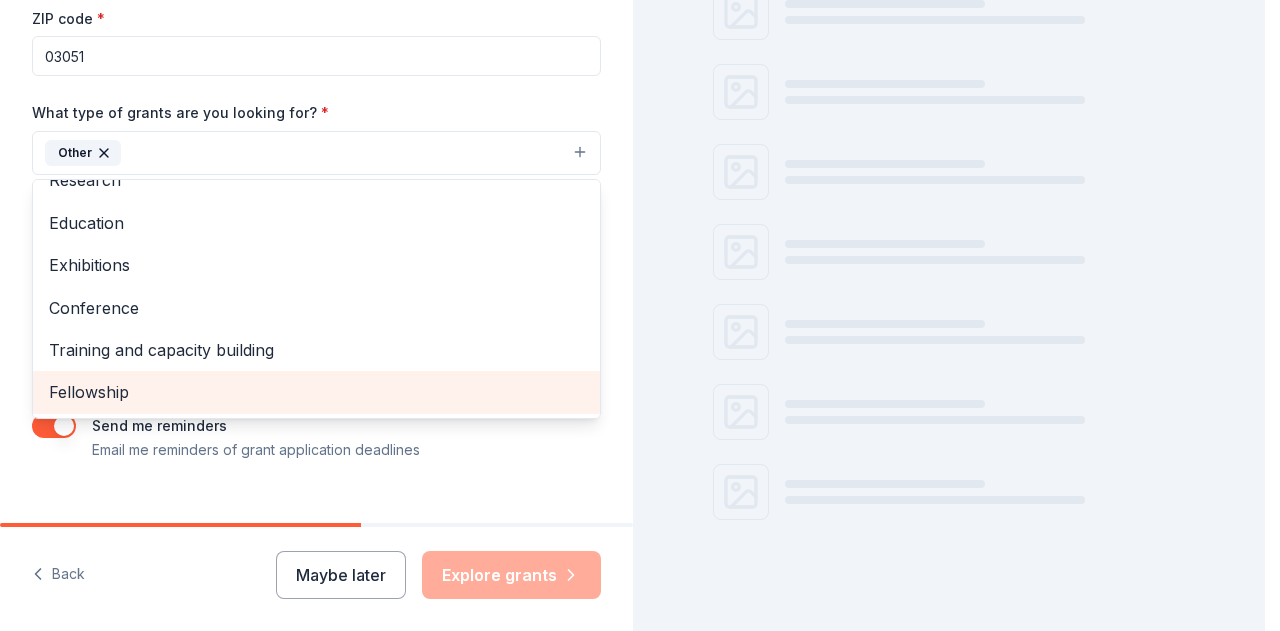 scroll, scrollTop: 193, scrollLeft: 0, axis: vertical 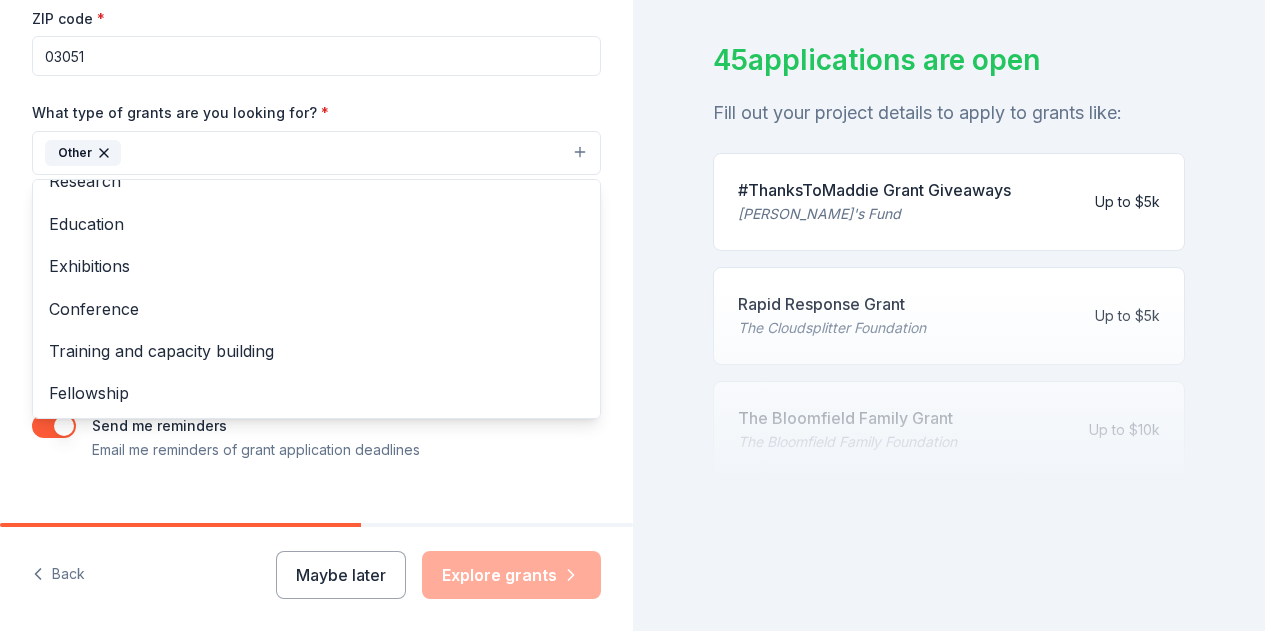 click on "Tell us about your project. We'll find grants you can apply for. Project name * Clothing Donations ZIP code * 03051 What type of grants are you looking for? * Other Projects & programming General operations Capital Scholarship Research Education Exhibitions Conference Training and capacity building Fellowship What is your project about? * We use this to match you to relevant grant opportunities.   See examples We recommend at least 300 characters to get the best grant matches. Send me reminders Email me reminders of grant application deadlines" at bounding box center (316, 79) 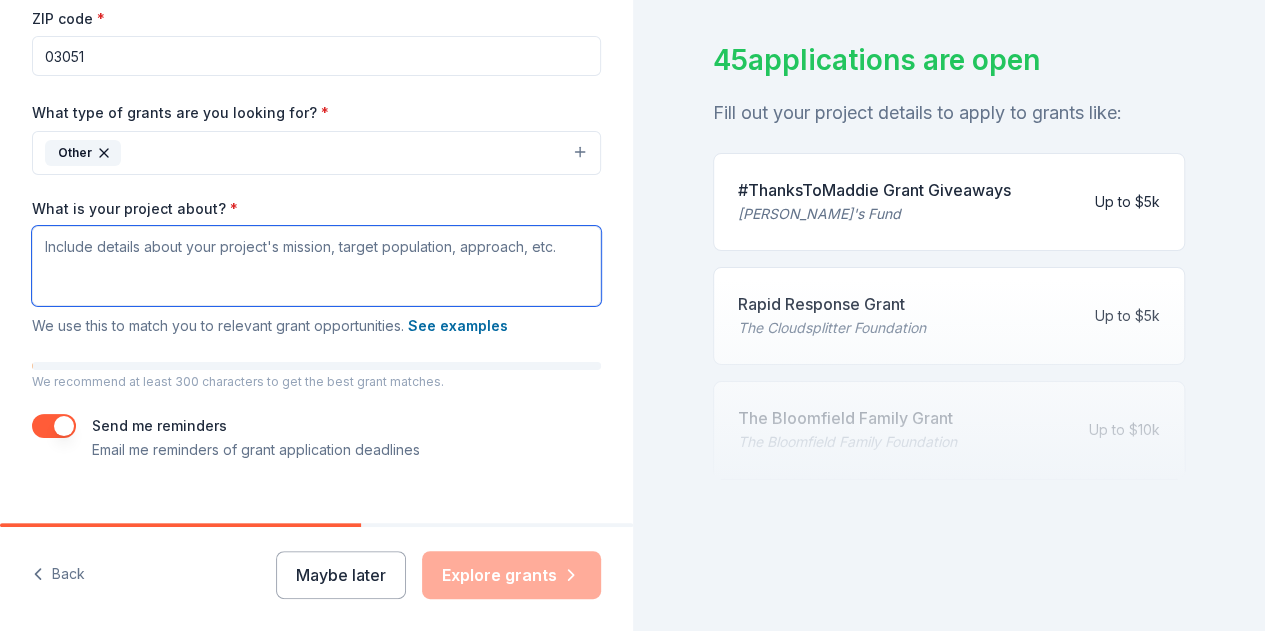 click on "What is your project about? *" at bounding box center (316, 266) 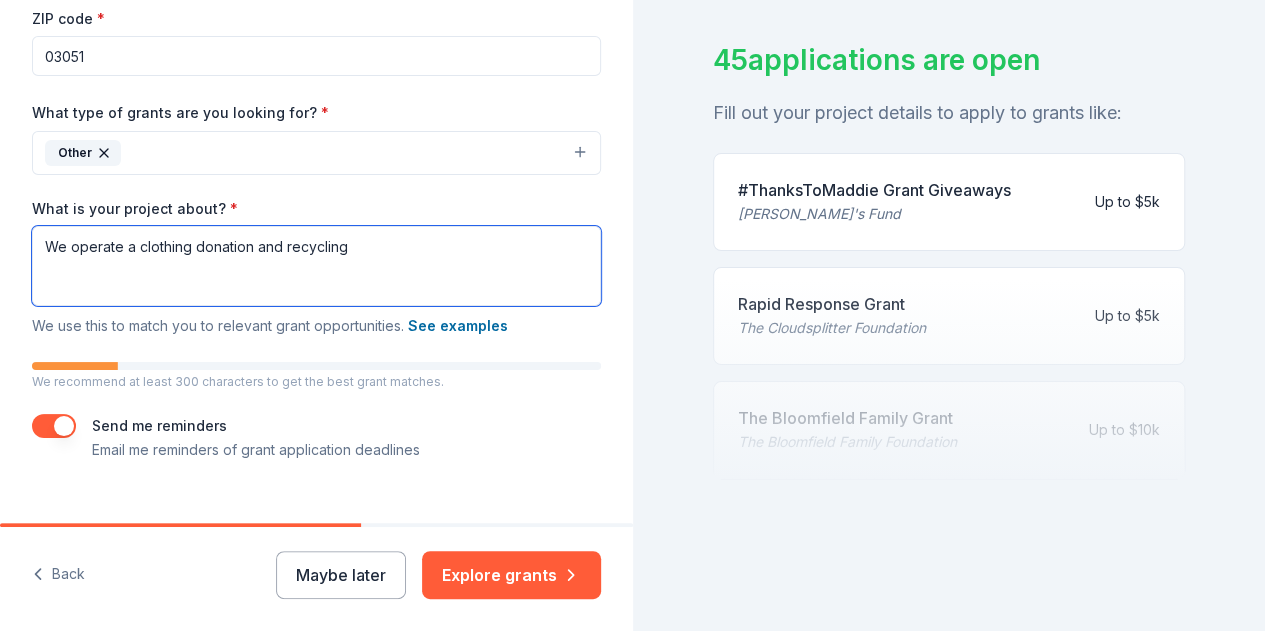click on "We operate a clothing donation and recycling" at bounding box center (316, 266) 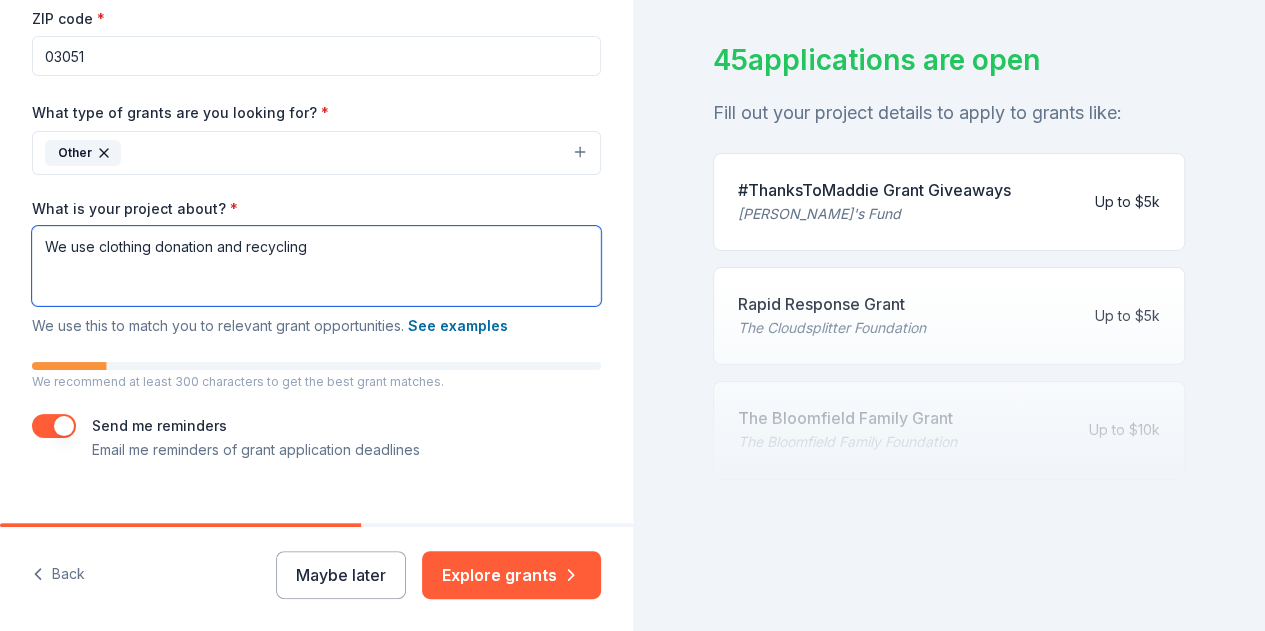 click on "We use clothing donation and recycling" at bounding box center [316, 266] 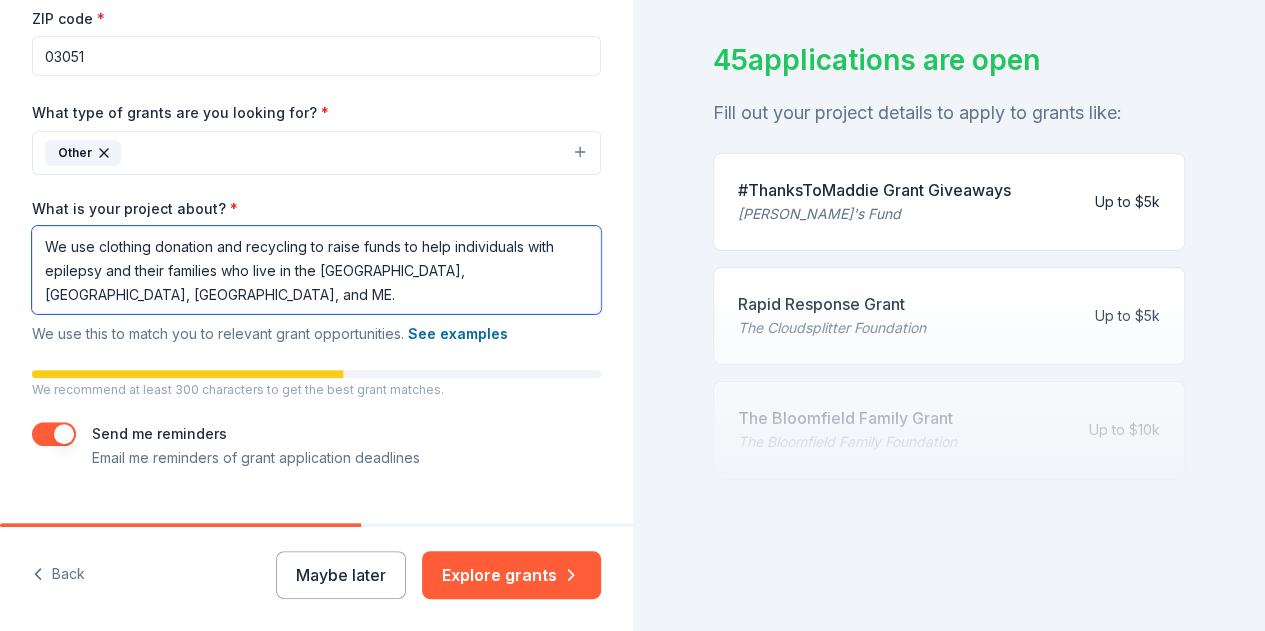 type on "We use clothing donation and recycling to raise funds to help individuals with epilepsy and their families who live in the [GEOGRAPHIC_DATA], [GEOGRAPHIC_DATA], [GEOGRAPHIC_DATA], and ME." 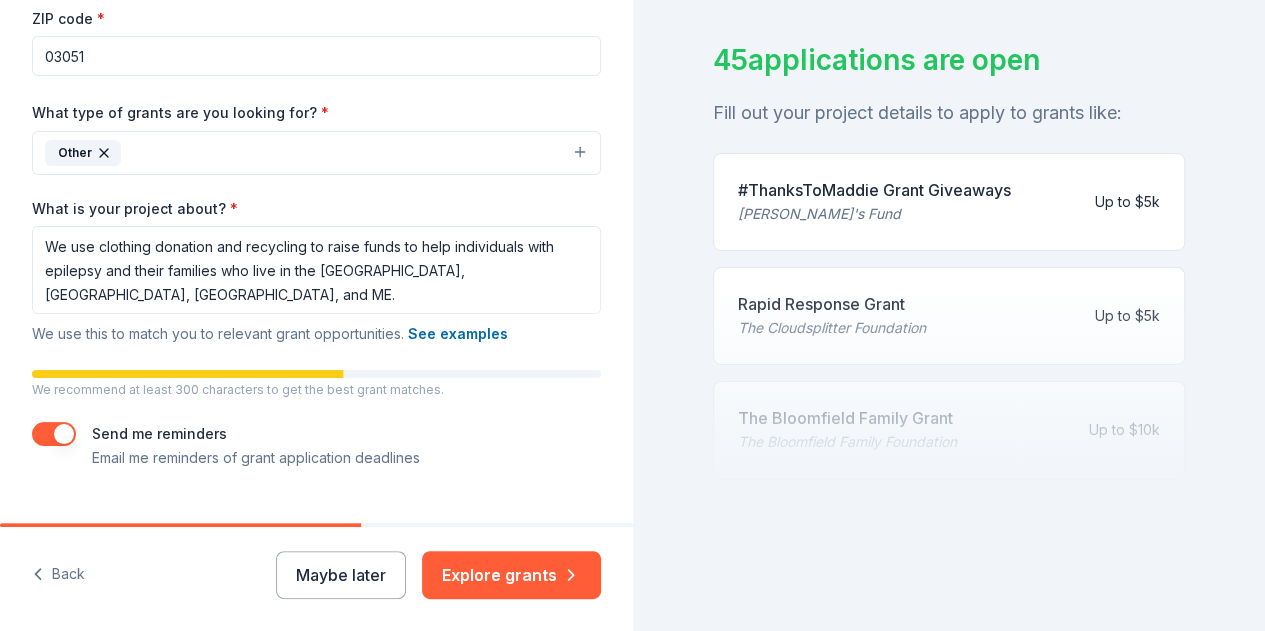 click at bounding box center [54, 434] 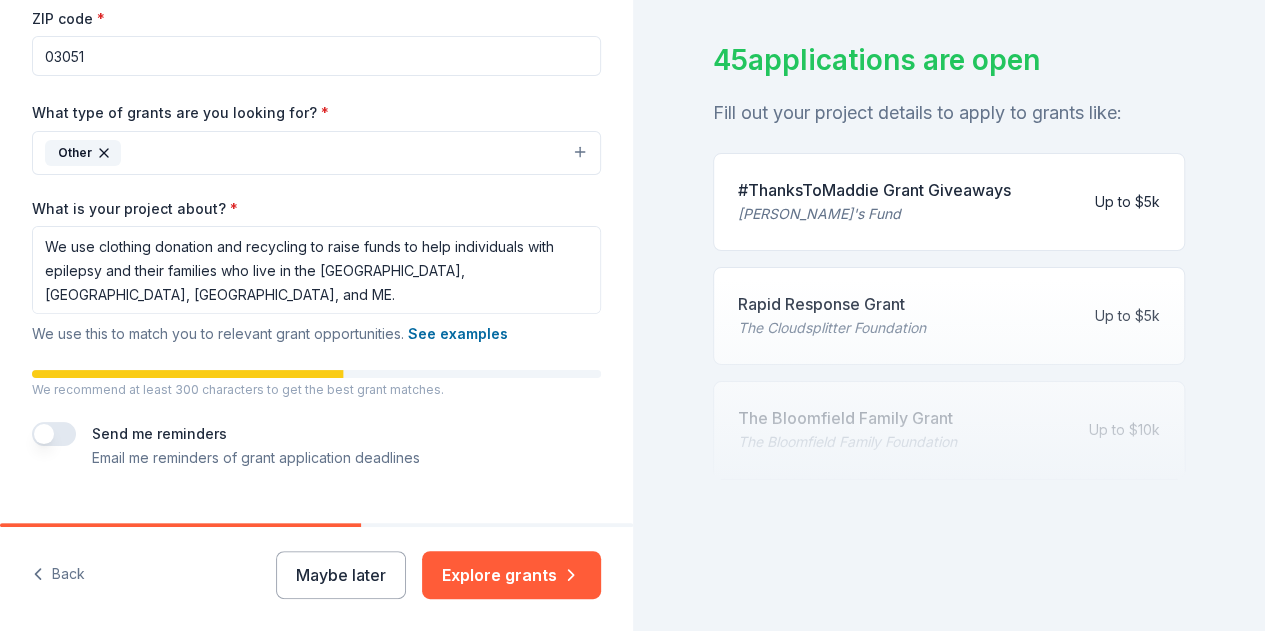 click at bounding box center (54, 434) 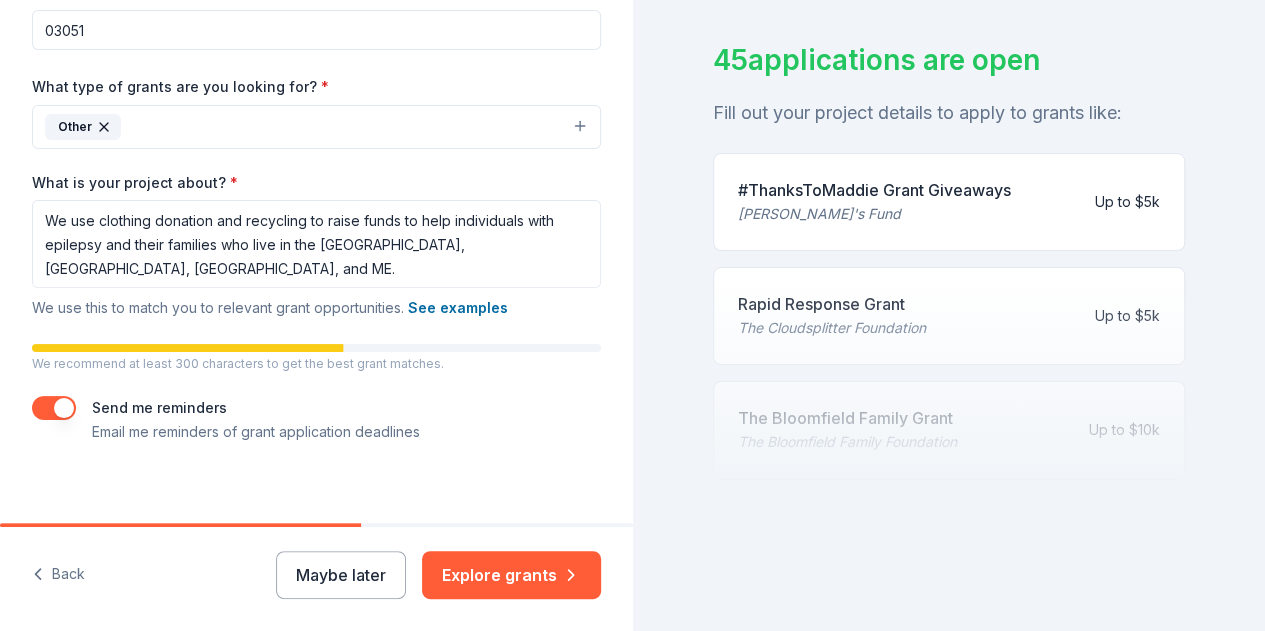 scroll, scrollTop: 440, scrollLeft: 0, axis: vertical 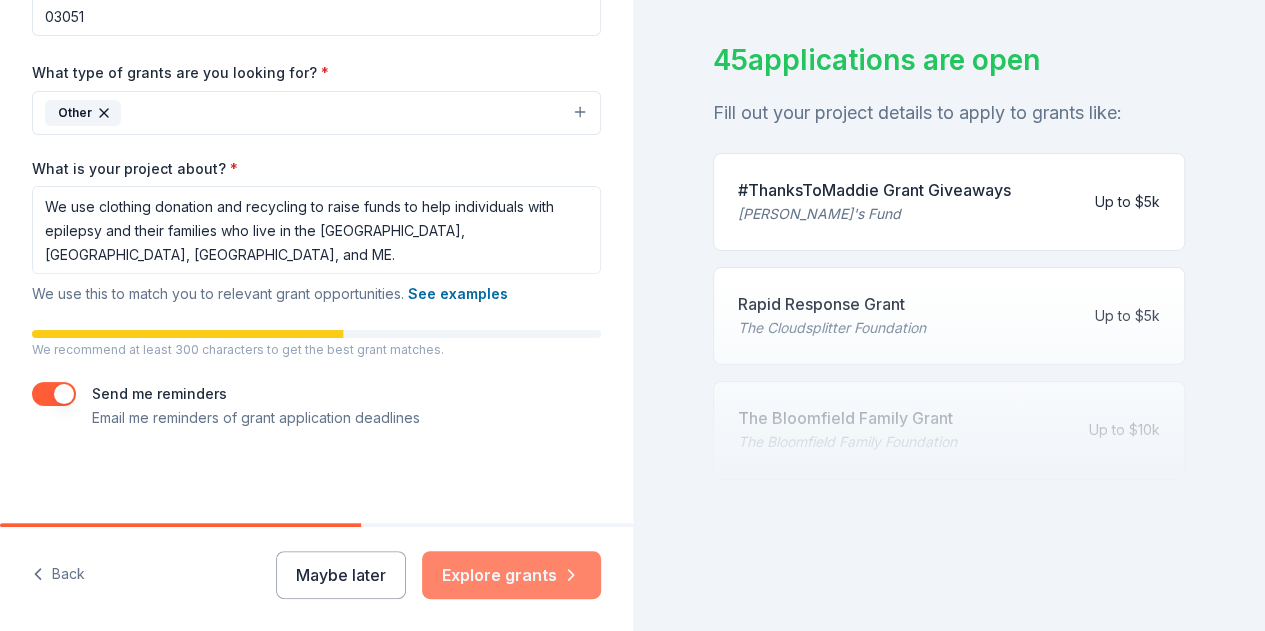 click on "Explore grants" at bounding box center [511, 575] 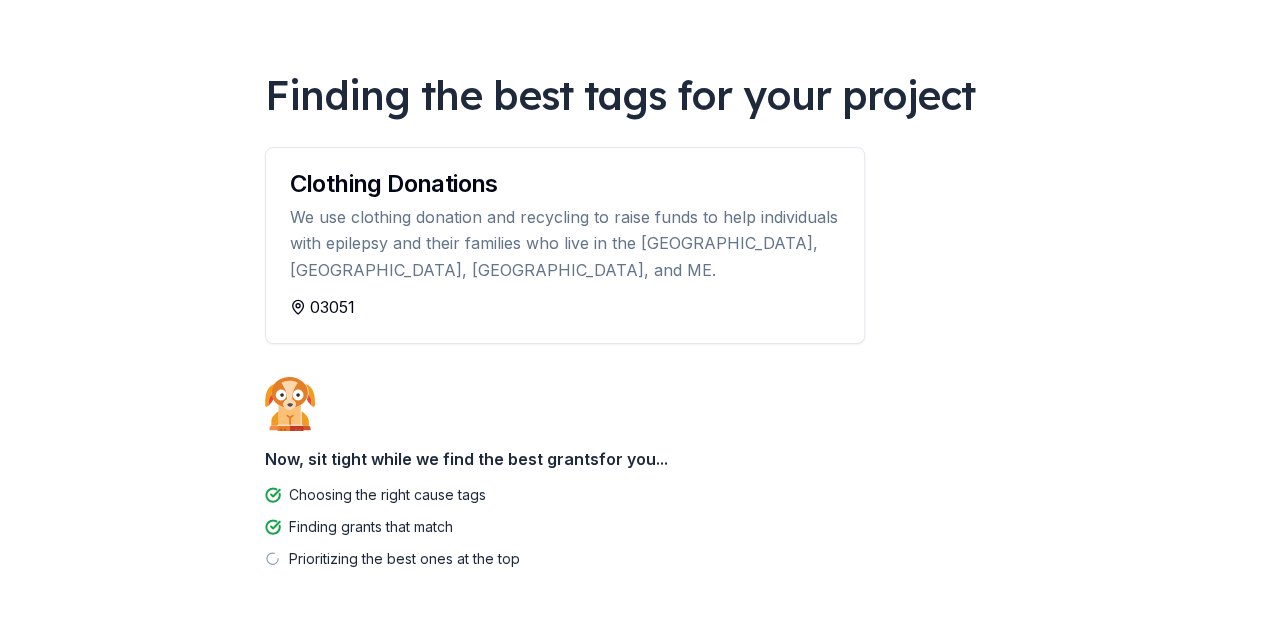 scroll, scrollTop: 170, scrollLeft: 0, axis: vertical 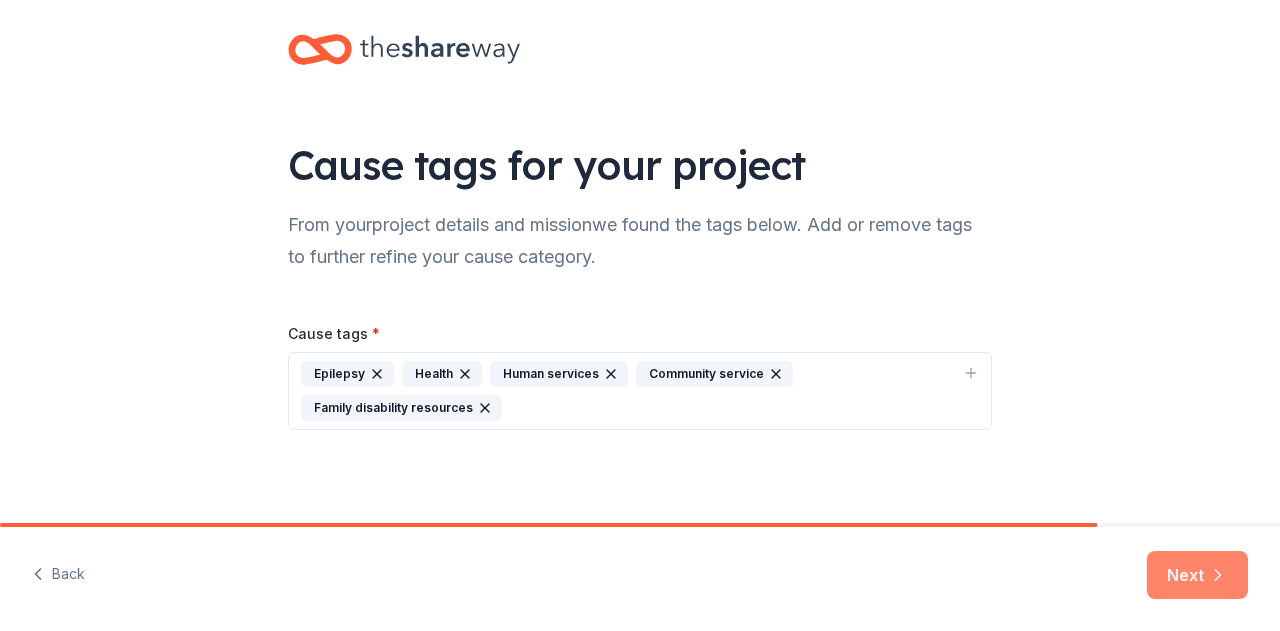 click on "Next" at bounding box center [1197, 575] 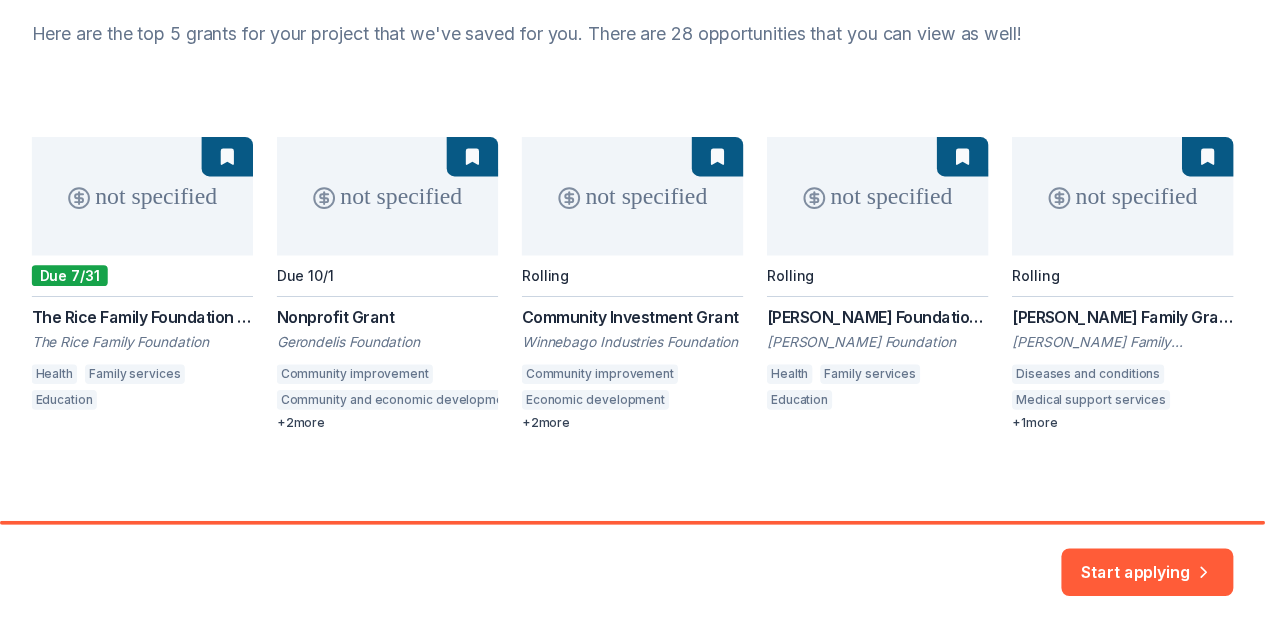 scroll, scrollTop: 222, scrollLeft: 0, axis: vertical 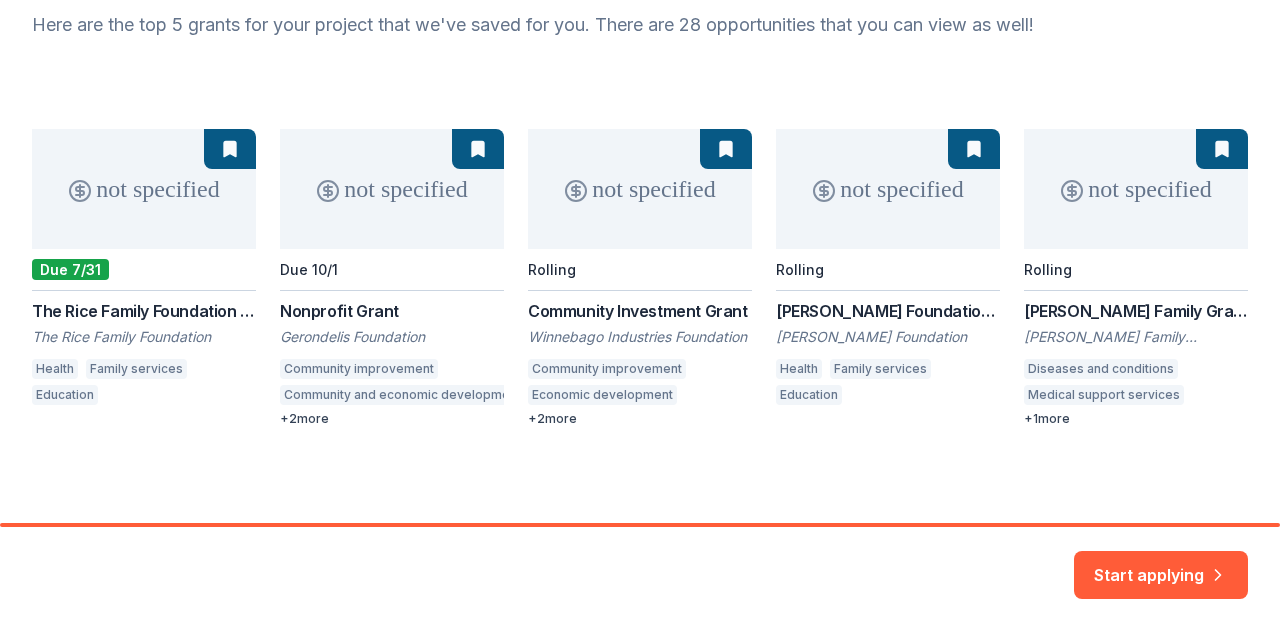 click on "not specified Due 7/31 The Rice Family Foundation Grant The Rice Family Foundation Health Family services Education not specified Due 10/1 Nonprofit [PERSON_NAME] Foundation Community improvement Community and economic development Diversity and intergroup relations Tribal and indigenous religions +  2  more not specified Rolling Community Investment Grant Winnebago Industries Foundation Community improvement Economic development Biodiversity Environmental education +  2  more not specified Rolling [PERSON_NAME] Foundation [PERSON_NAME] Foundation Health Family services Education not specified Rolling [PERSON_NAME] Family [PERSON_NAME] Family Foundation Diseases and conditions Medical support services Science +  1  more" at bounding box center (640, 278) 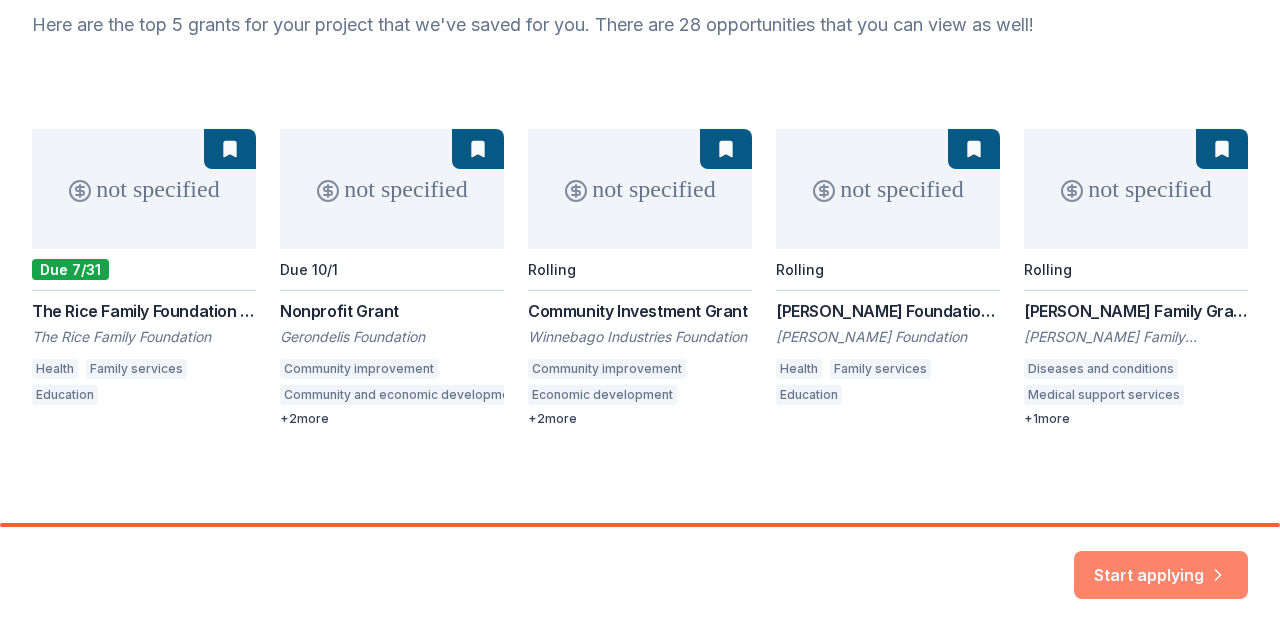 click on "Start applying" at bounding box center [1161, 568] 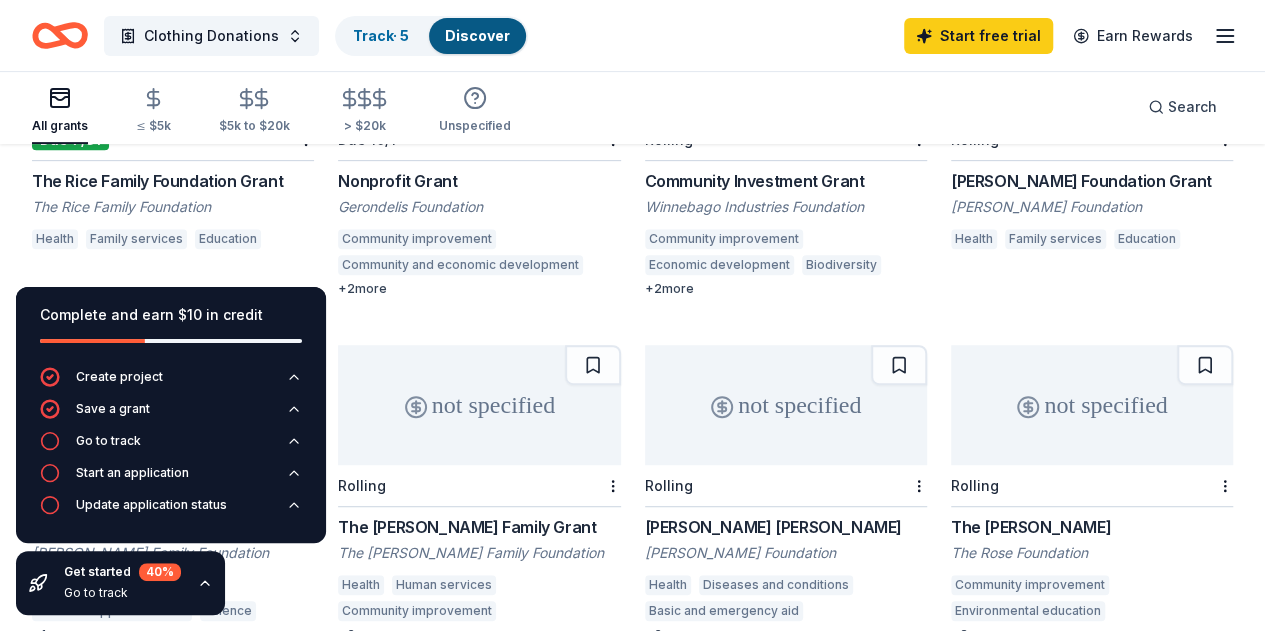 scroll, scrollTop: 208, scrollLeft: 0, axis: vertical 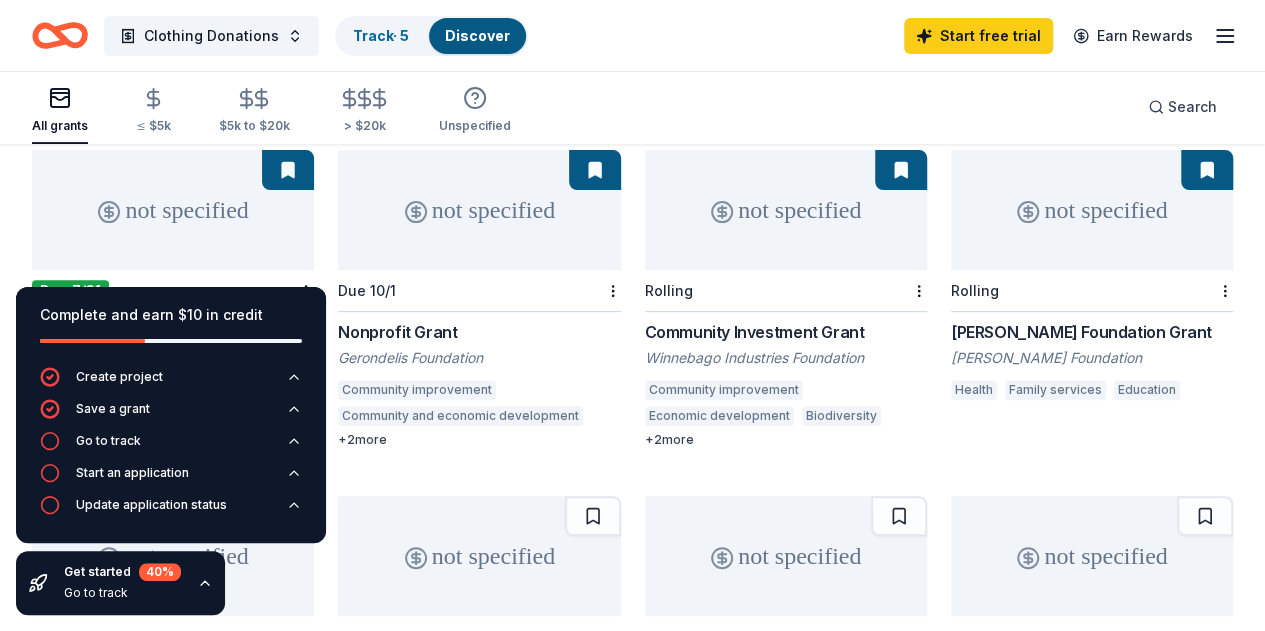 click on "[PERSON_NAME] Family Grant" at bounding box center [173, 678] 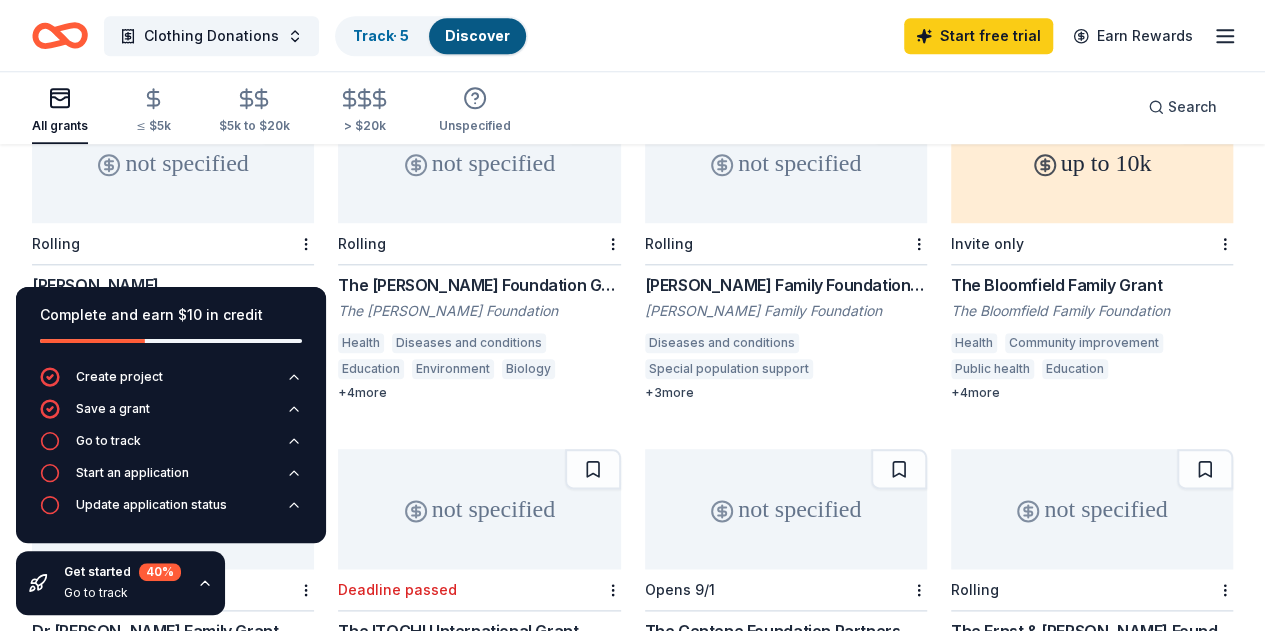 scroll, scrollTop: 1108, scrollLeft: 0, axis: vertical 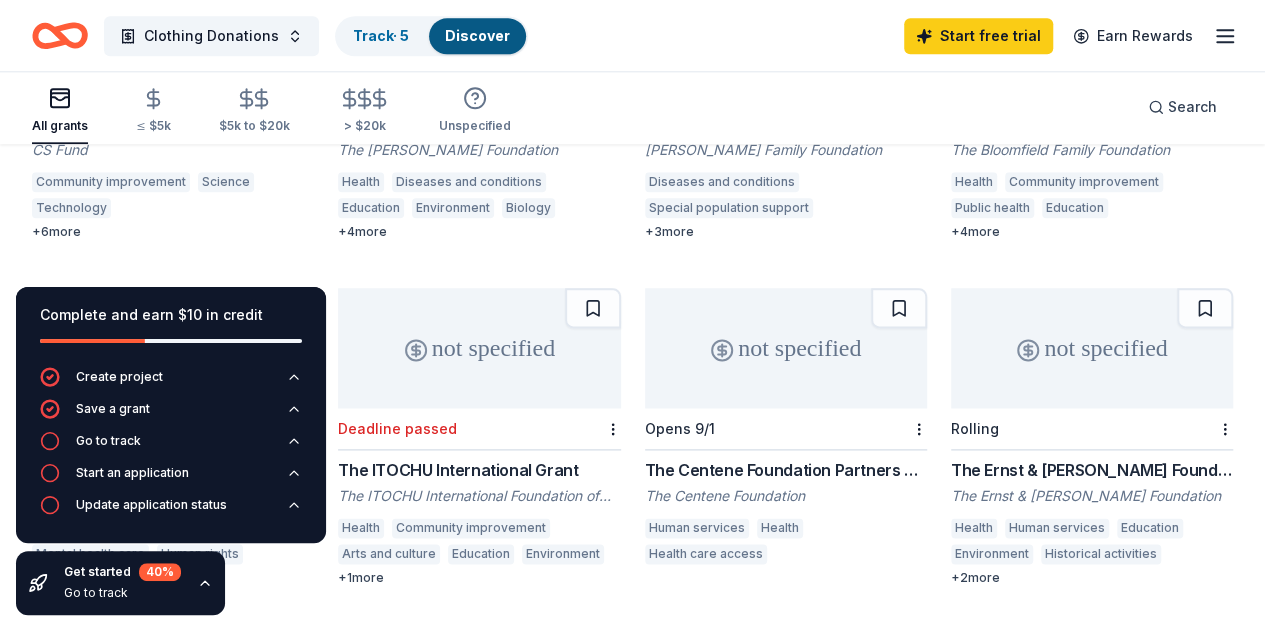 click on "The Miner Foundation Grant" at bounding box center (786, 816) 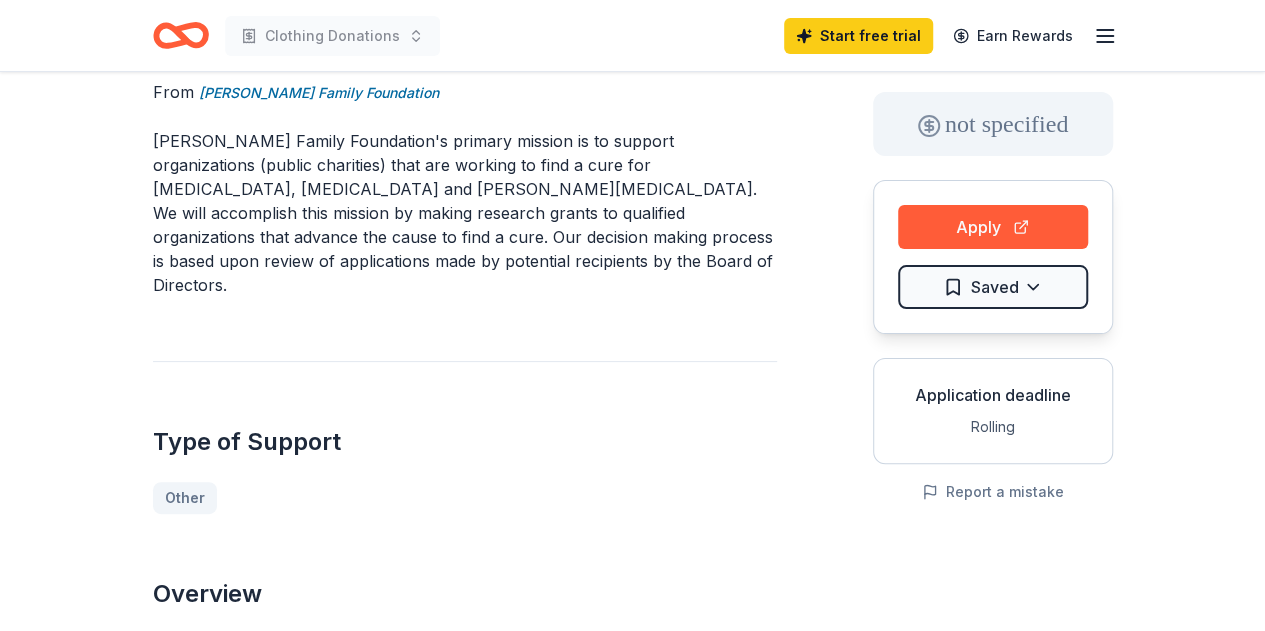 scroll, scrollTop: 0, scrollLeft: 0, axis: both 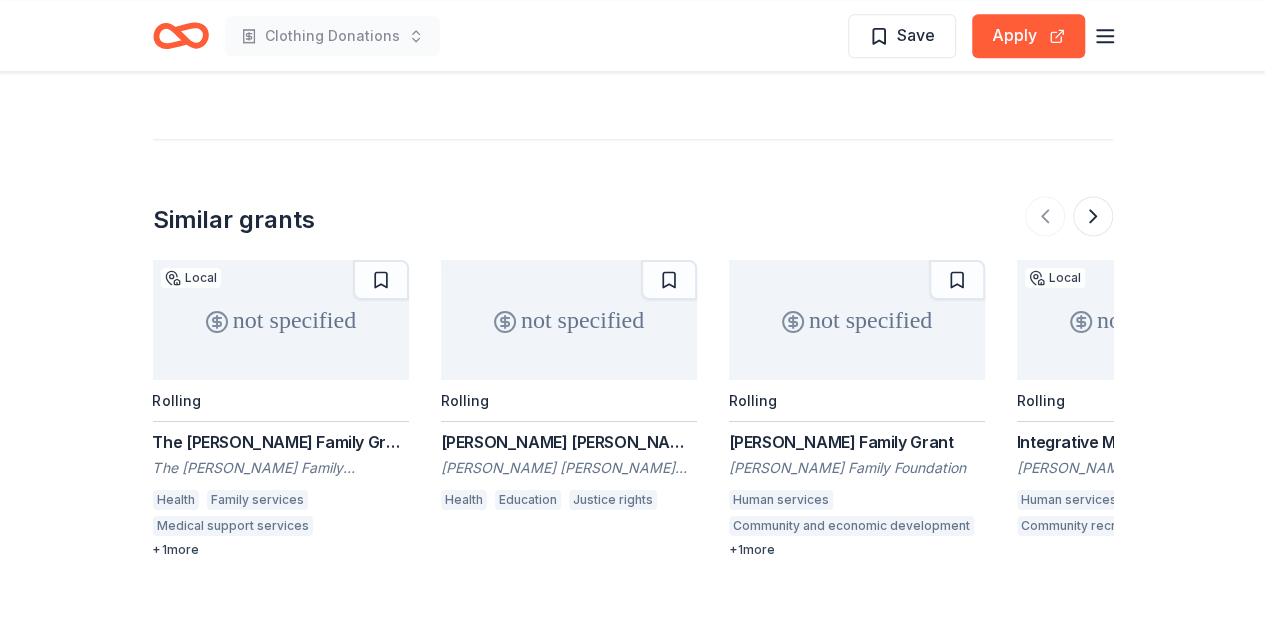 click on "not specified" at bounding box center [281, 320] 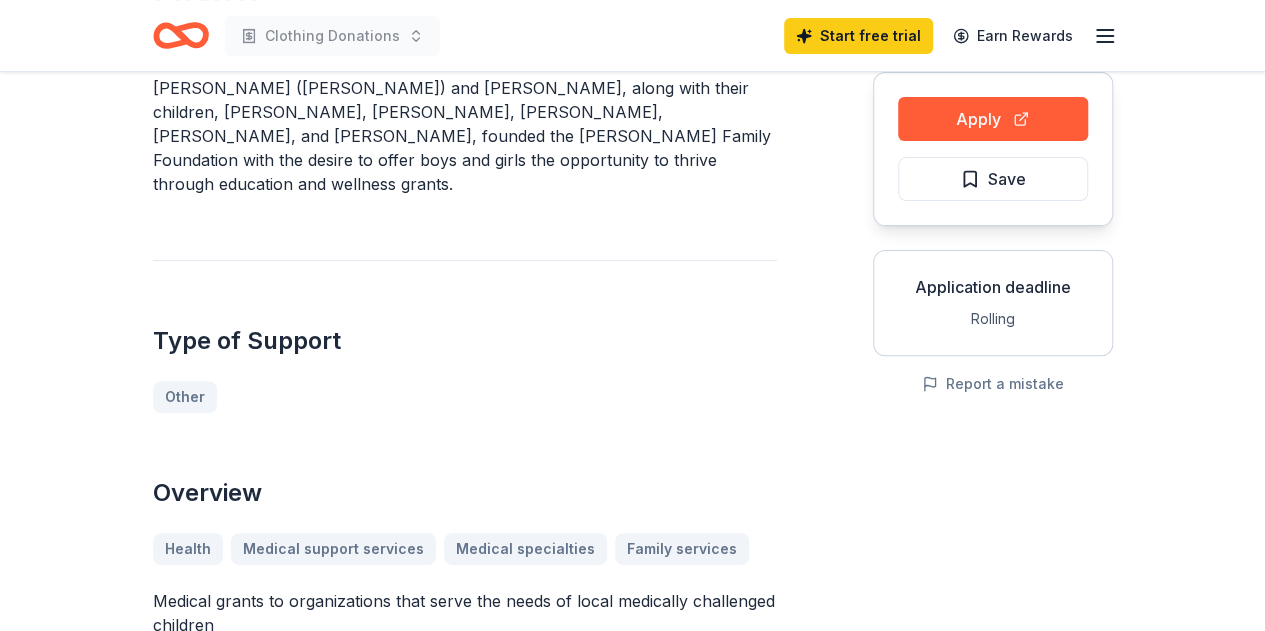 scroll, scrollTop: 0, scrollLeft: 0, axis: both 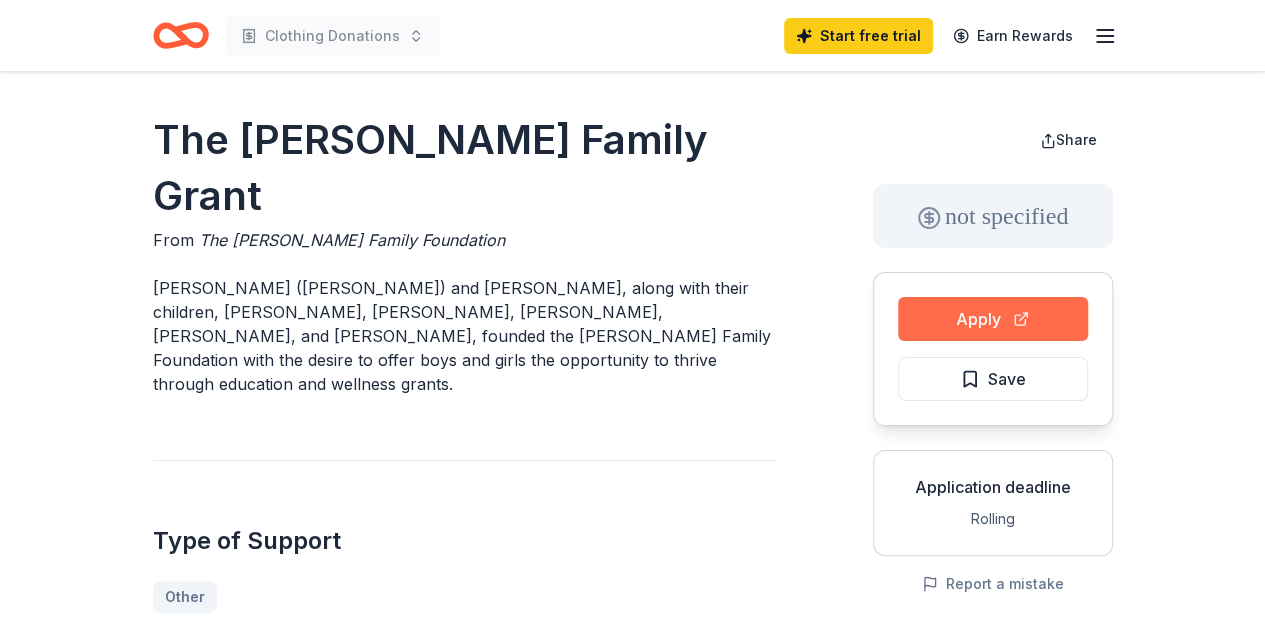 click on "Apply" at bounding box center [993, 319] 